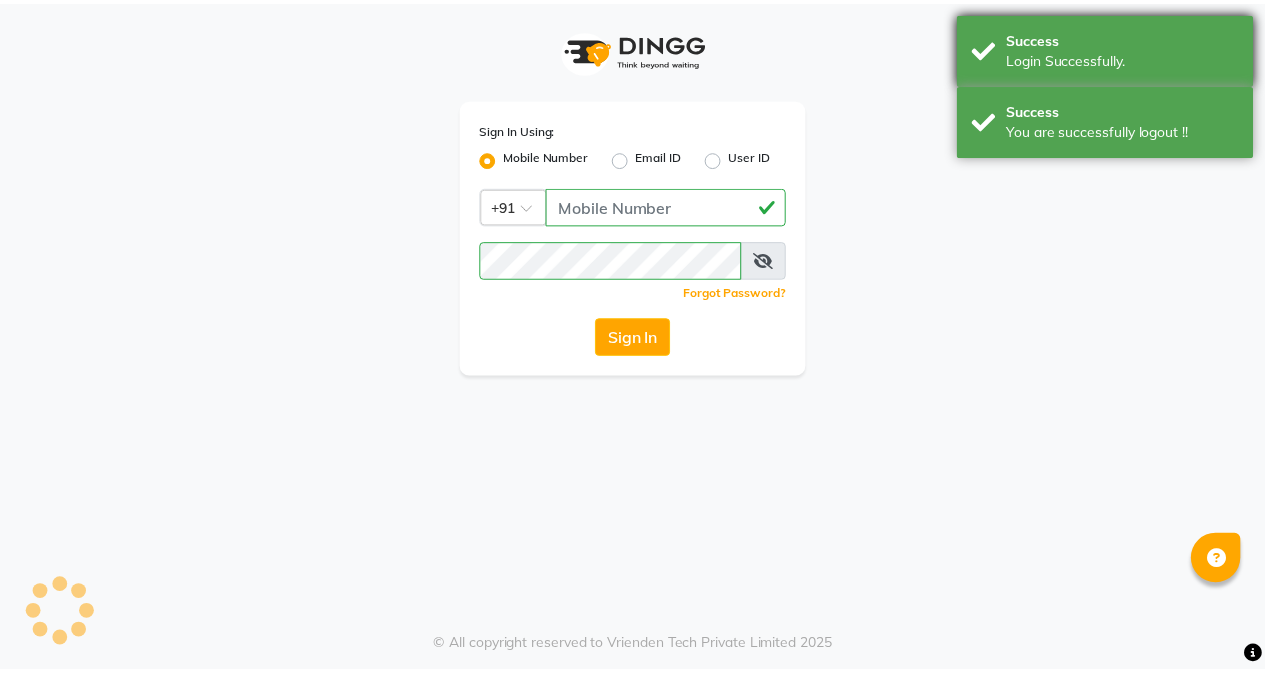 scroll, scrollTop: 0, scrollLeft: 0, axis: both 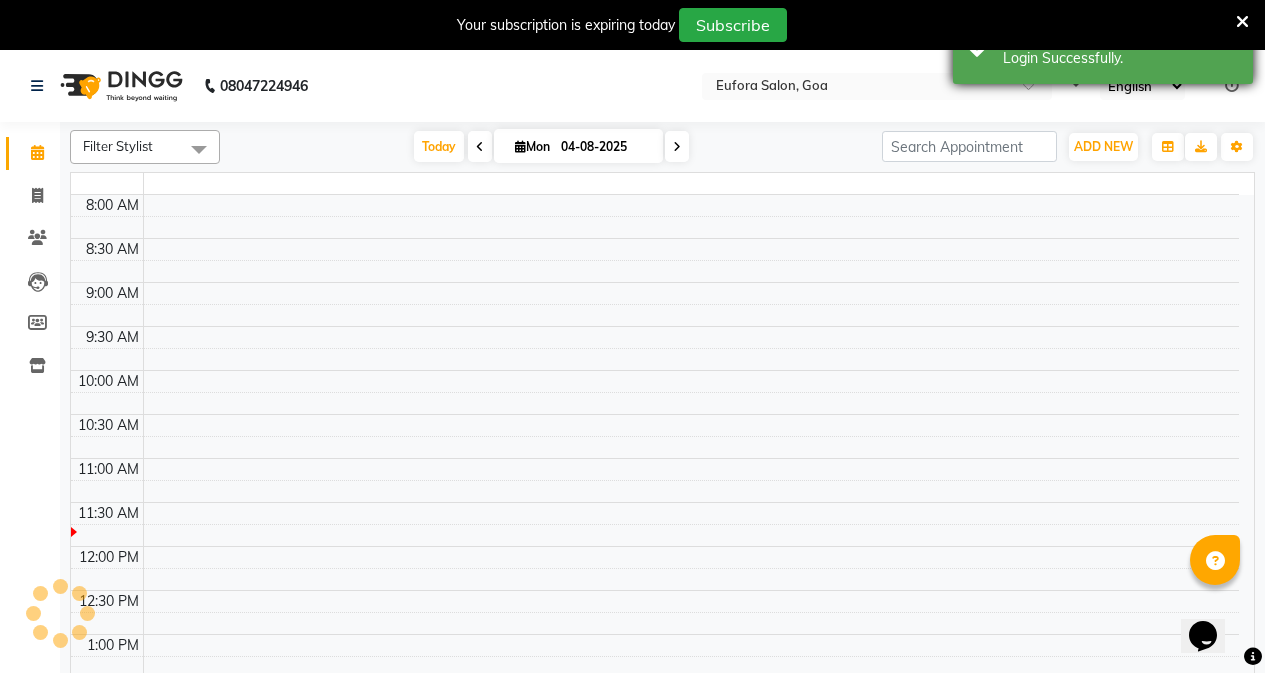 select on "en" 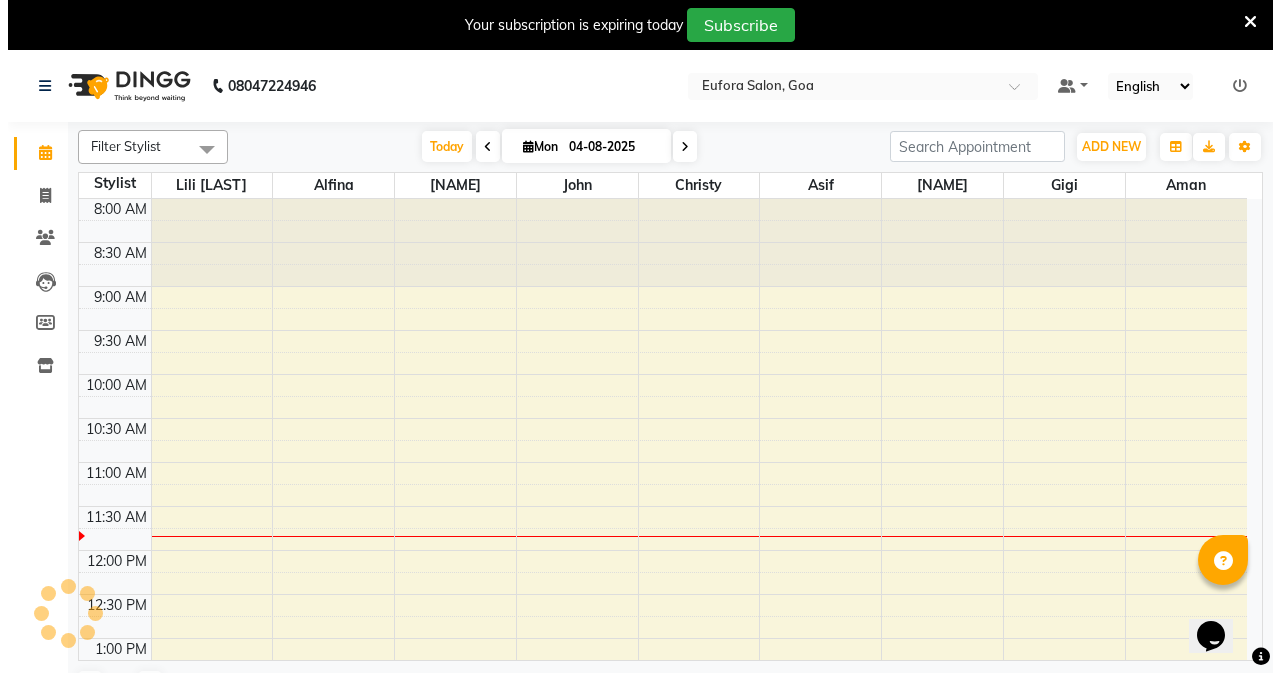 scroll, scrollTop: 0, scrollLeft: 0, axis: both 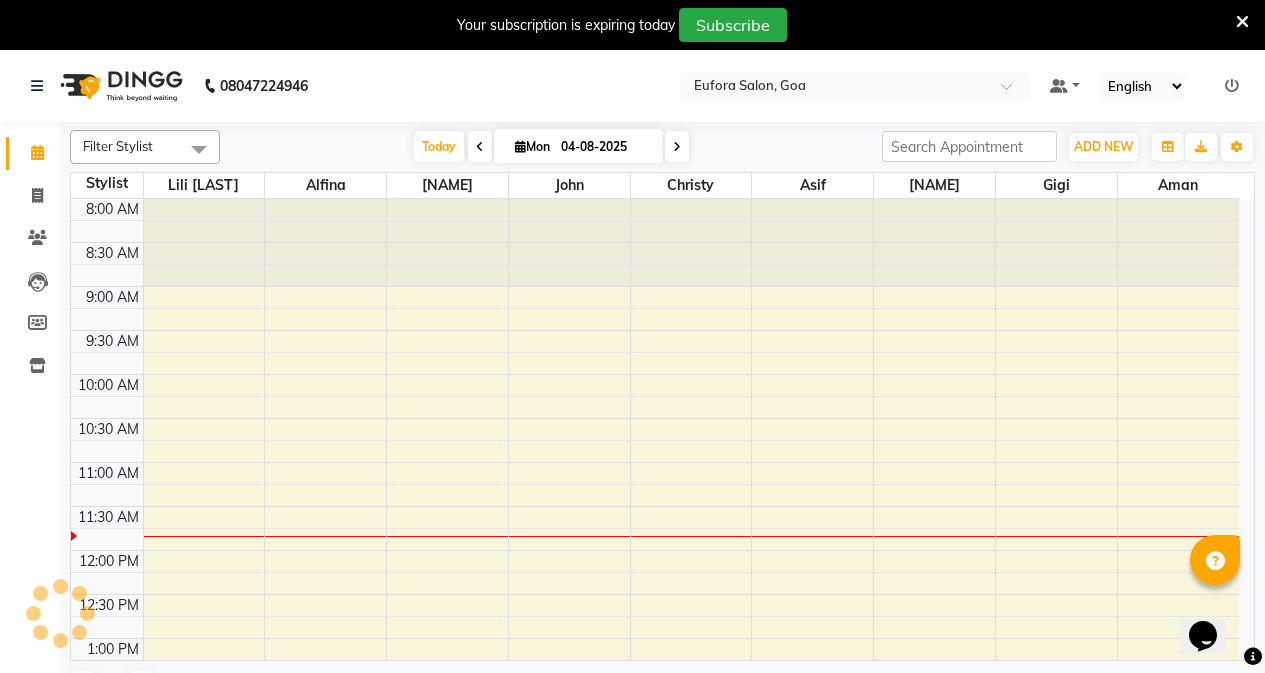 click at bounding box center [1242, 22] 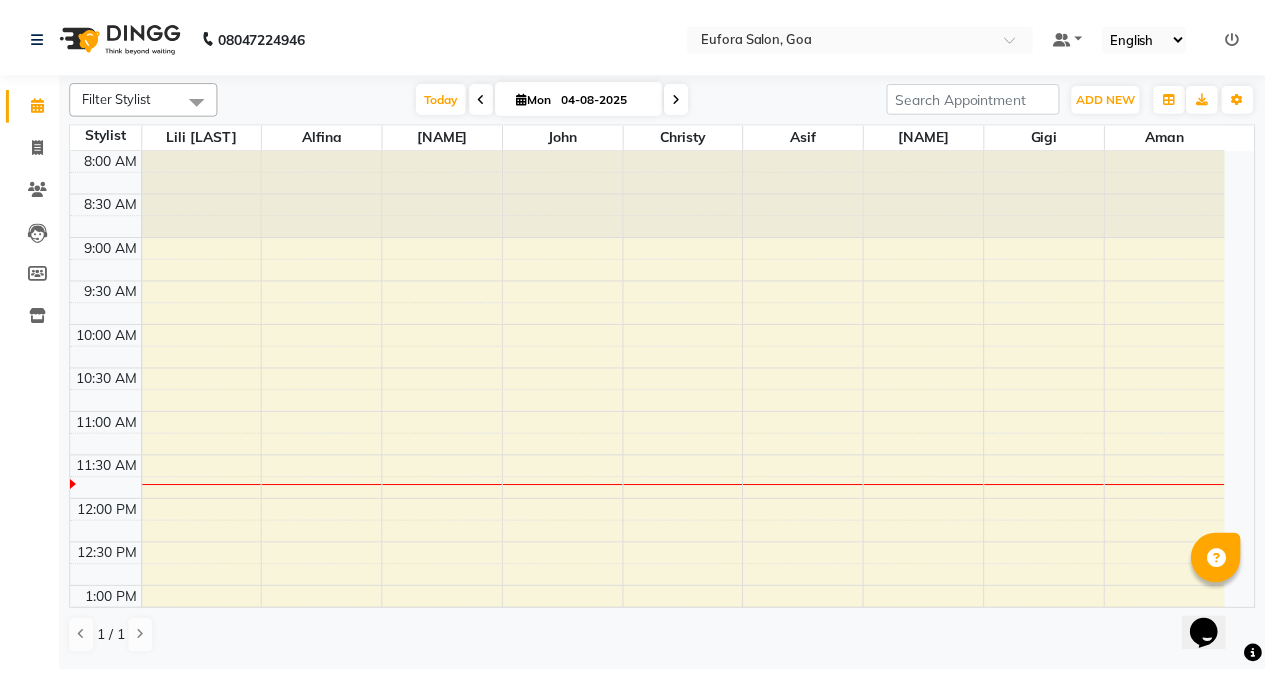 scroll, scrollTop: 0, scrollLeft: 0, axis: both 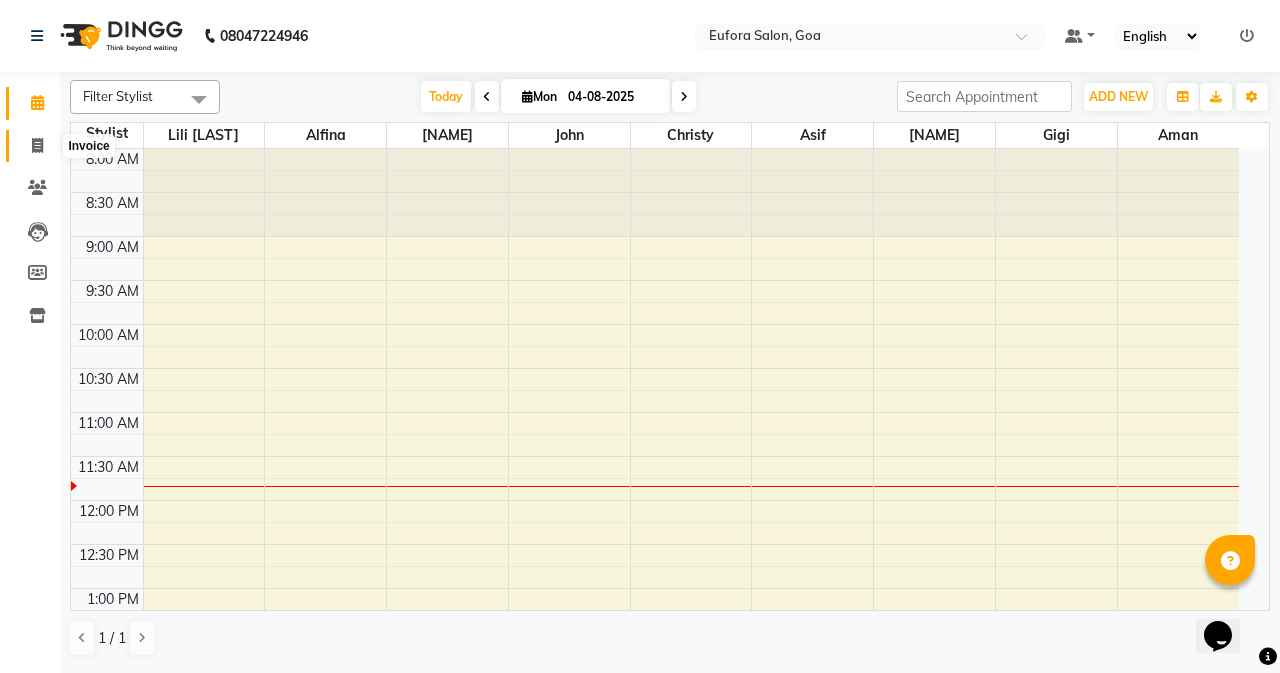 click 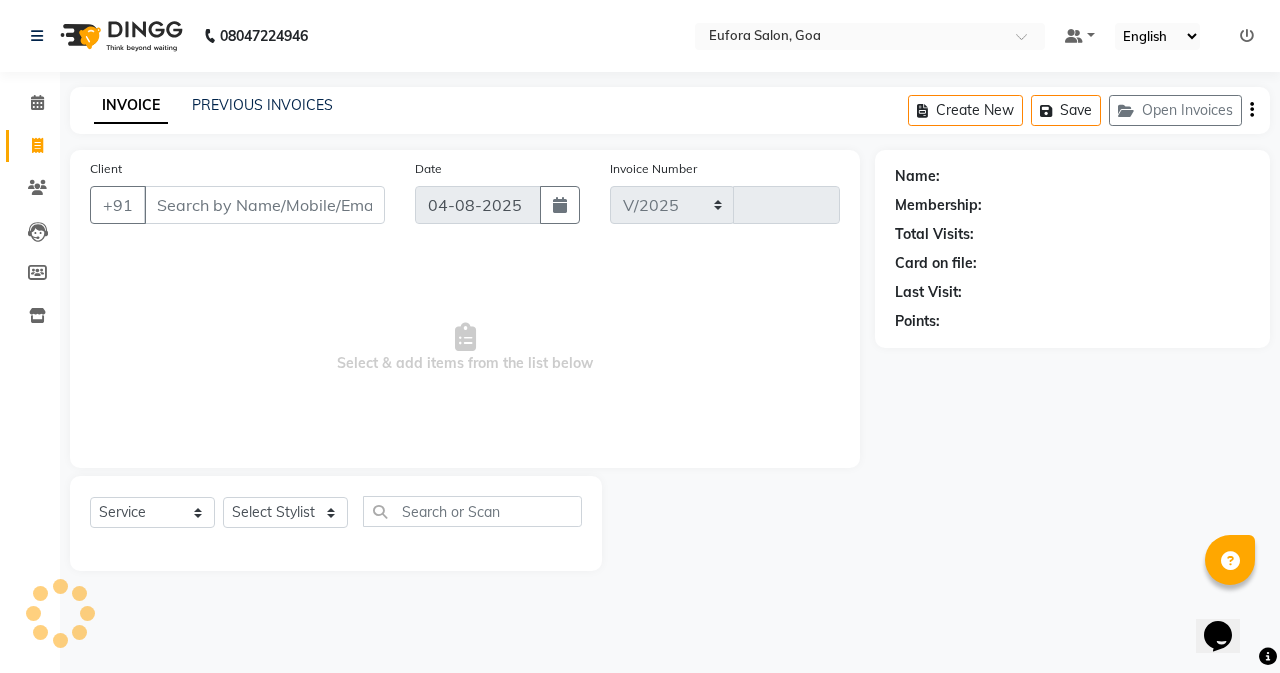 select on "6684" 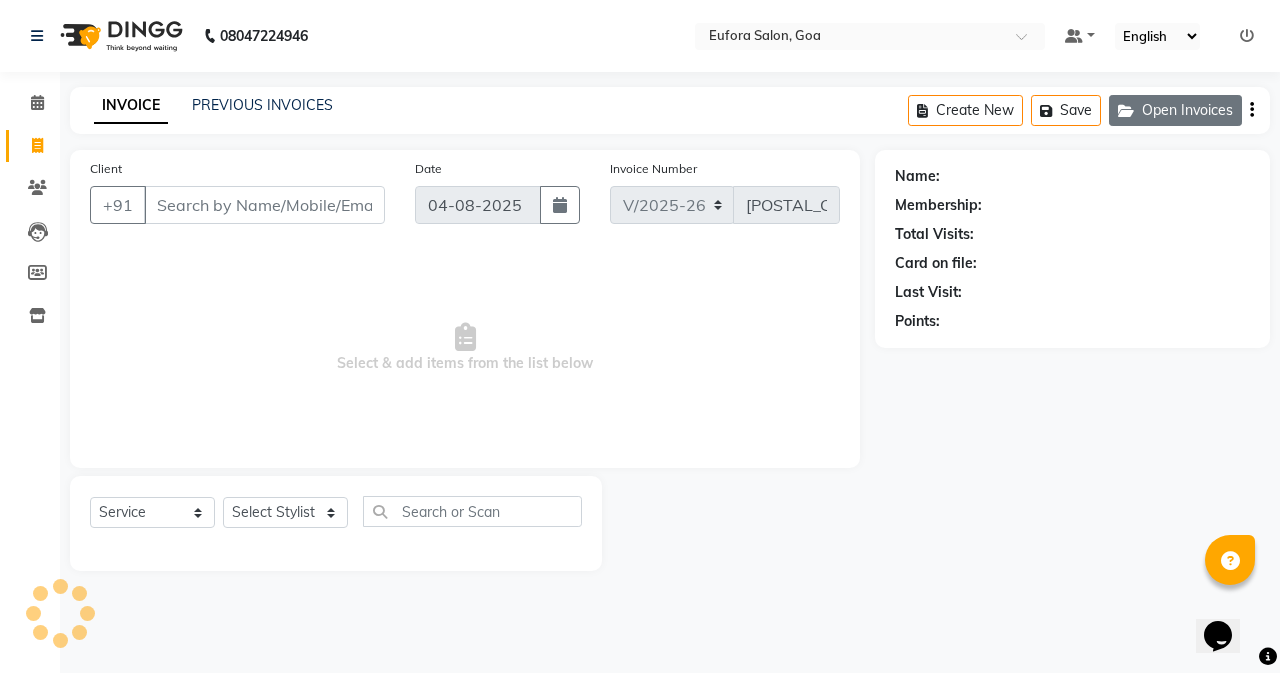 click on "Open Invoices" 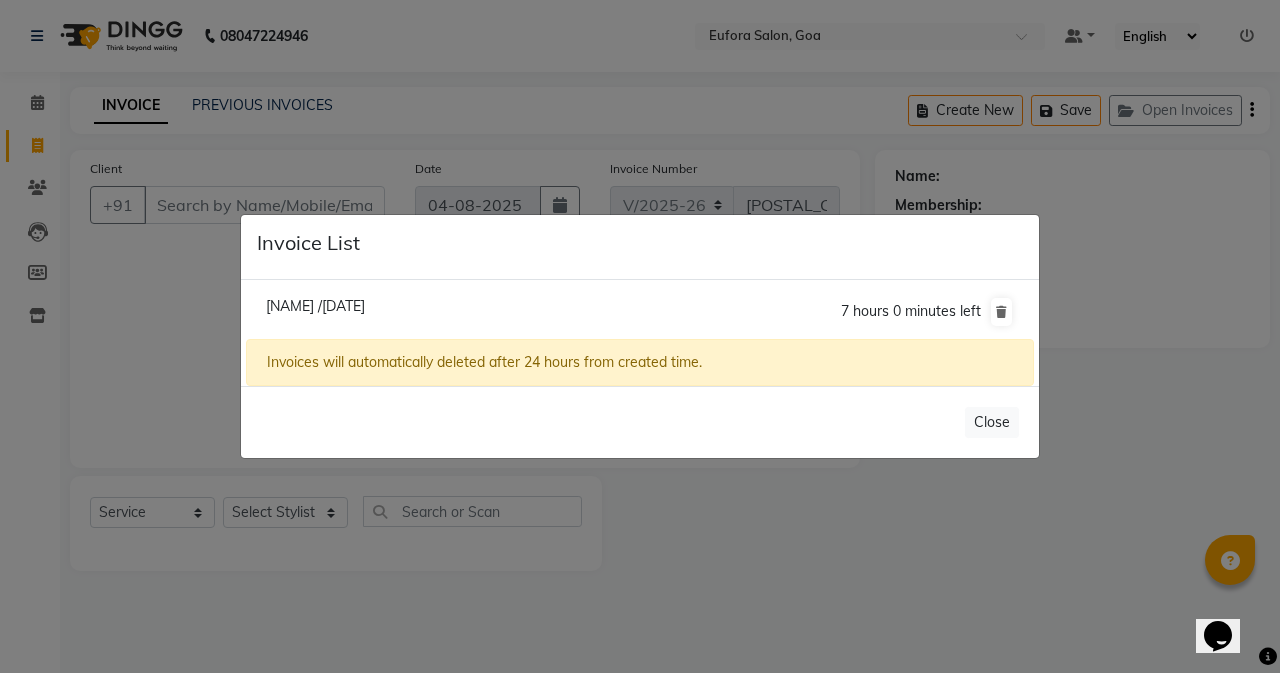 click on "Nandani /03 August 2025" 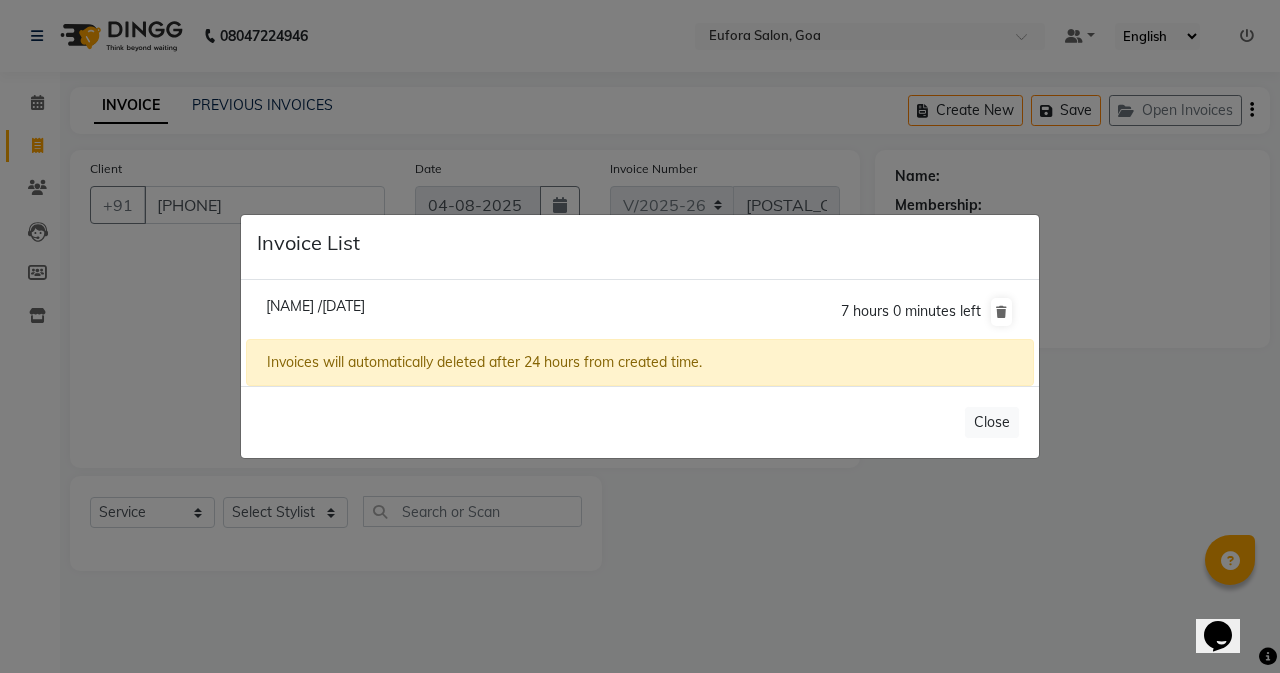 click on "Nandani /03 August 2025  7 hours 0 minutes left  Invoices will automatically deleted after 24 hours from created time." 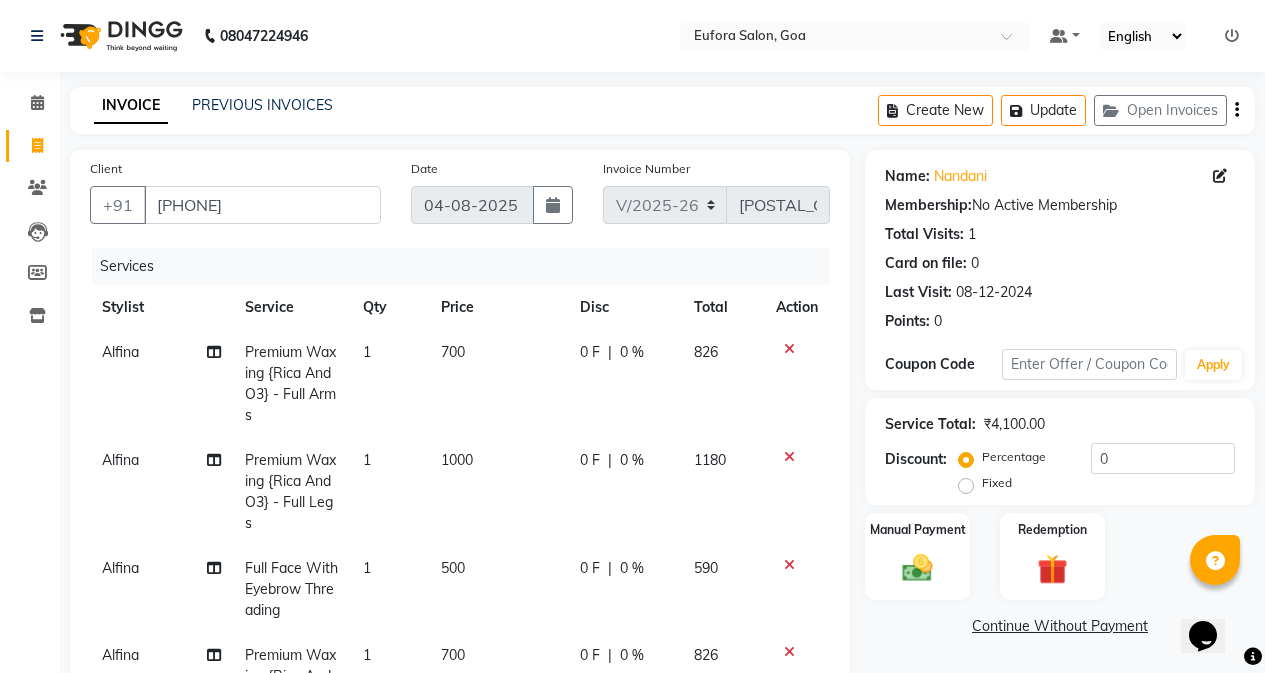 scroll, scrollTop: 111, scrollLeft: 0, axis: vertical 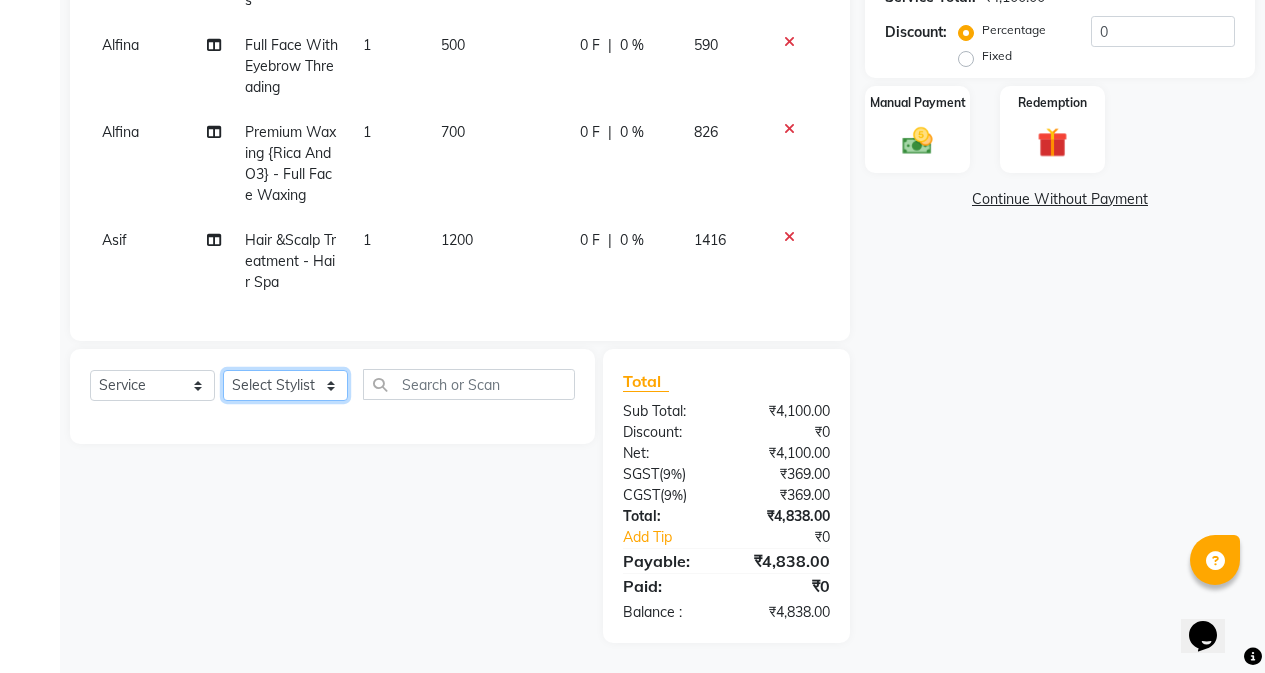 click on "Select Stylist Alfina Aman Asif Christy Gigi John Lili [NAME] Roshan shanawaz Taruna" 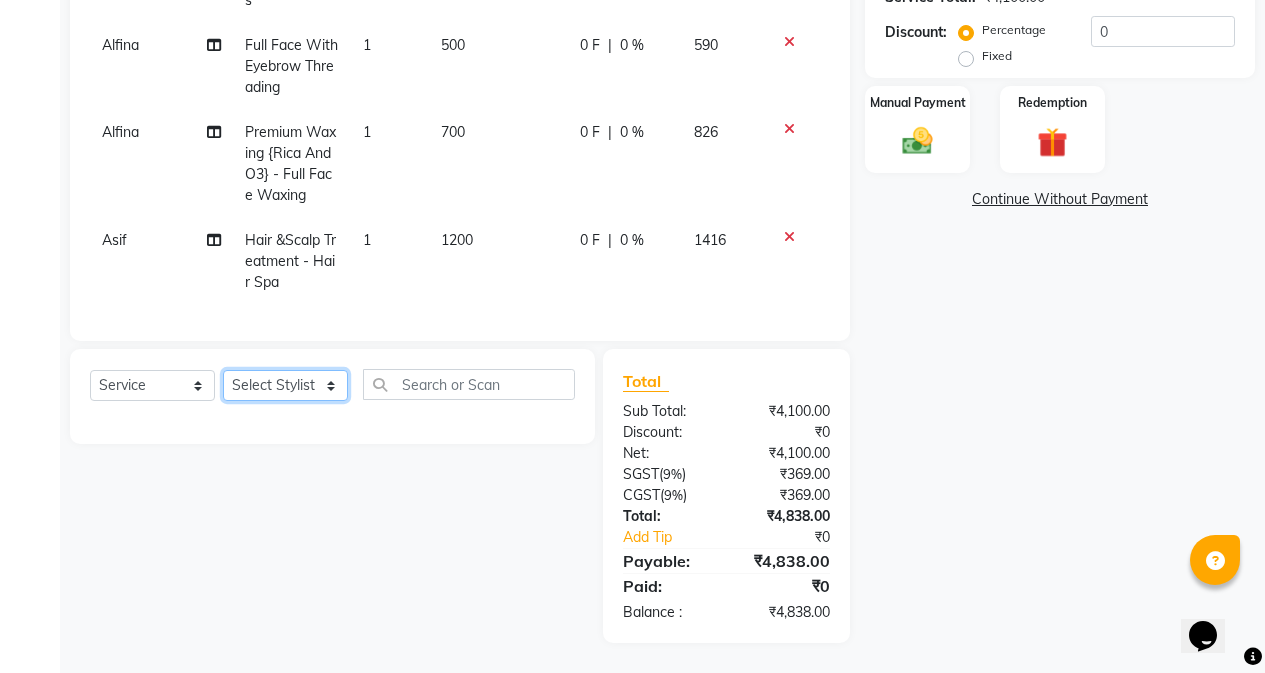 select on "84471" 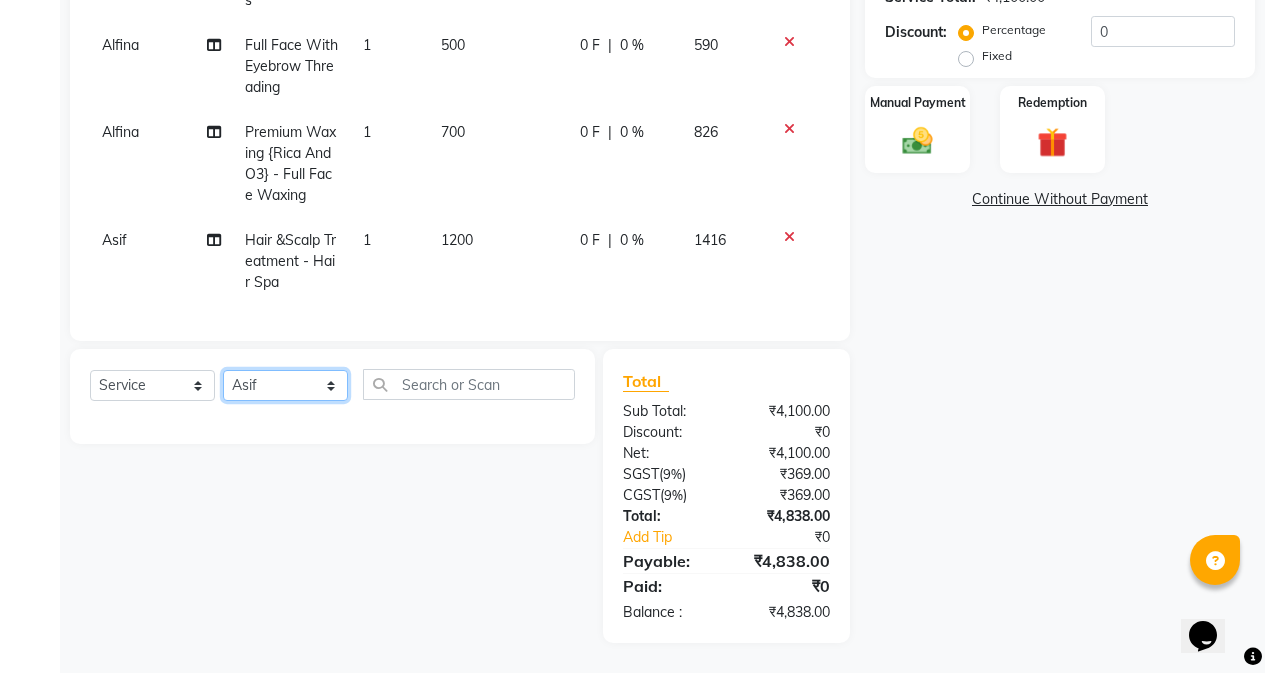click on "Select Stylist Alfina Aman Asif Christy Gigi John Lili [NAME] Roshan shanawaz Taruna" 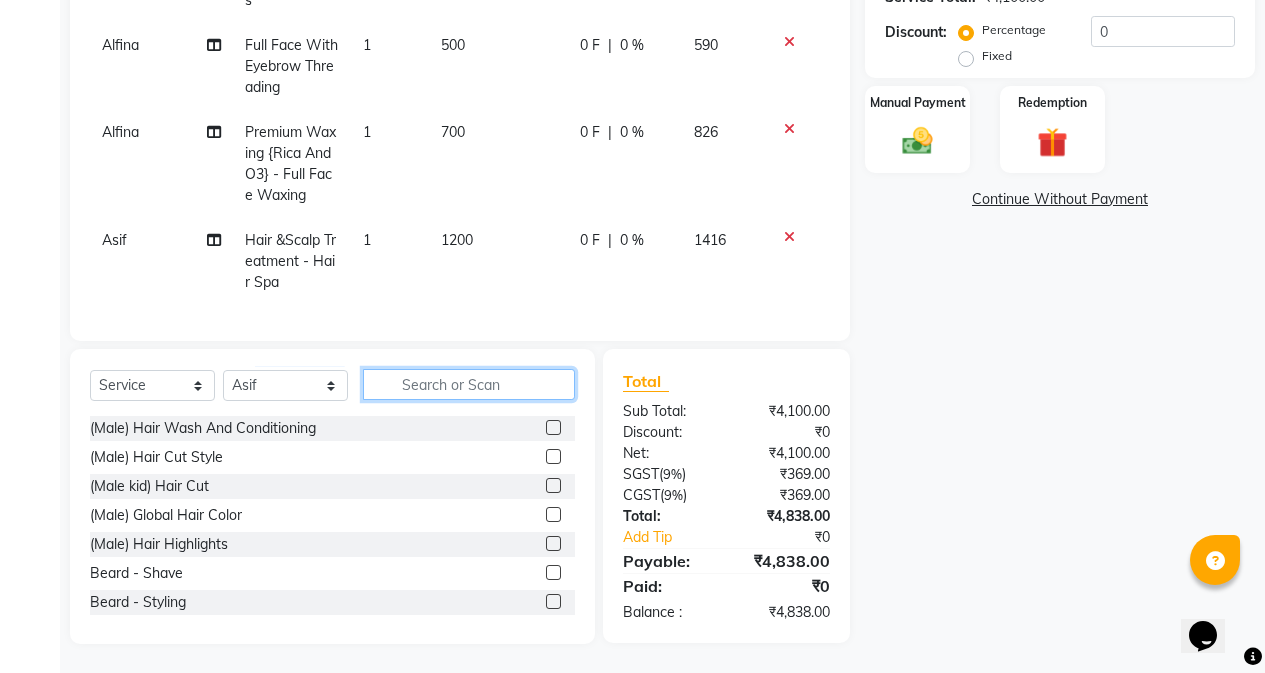 click 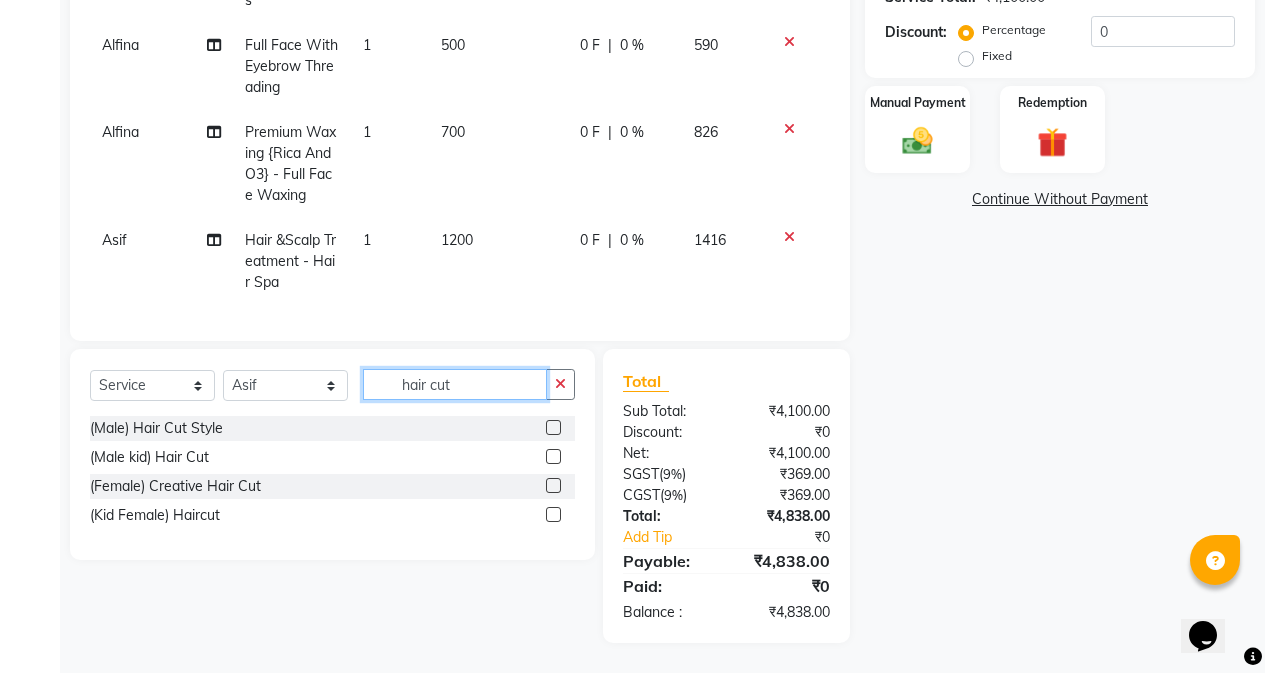 type on "hair cut" 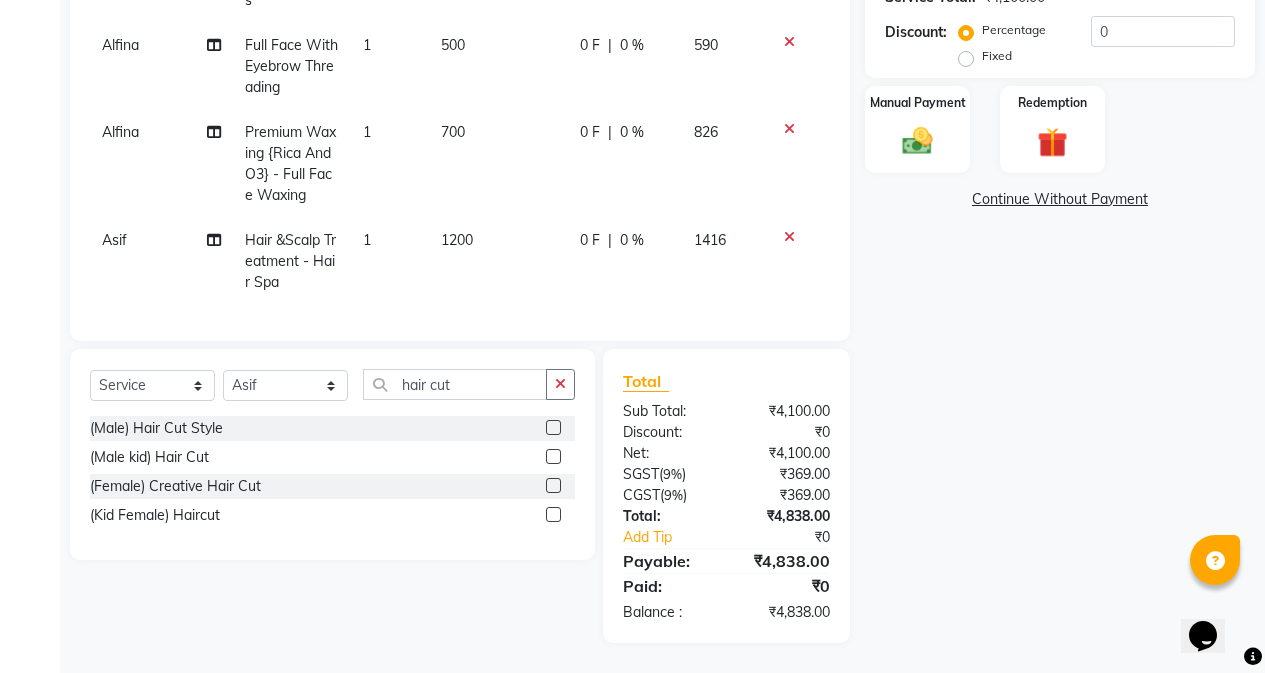click 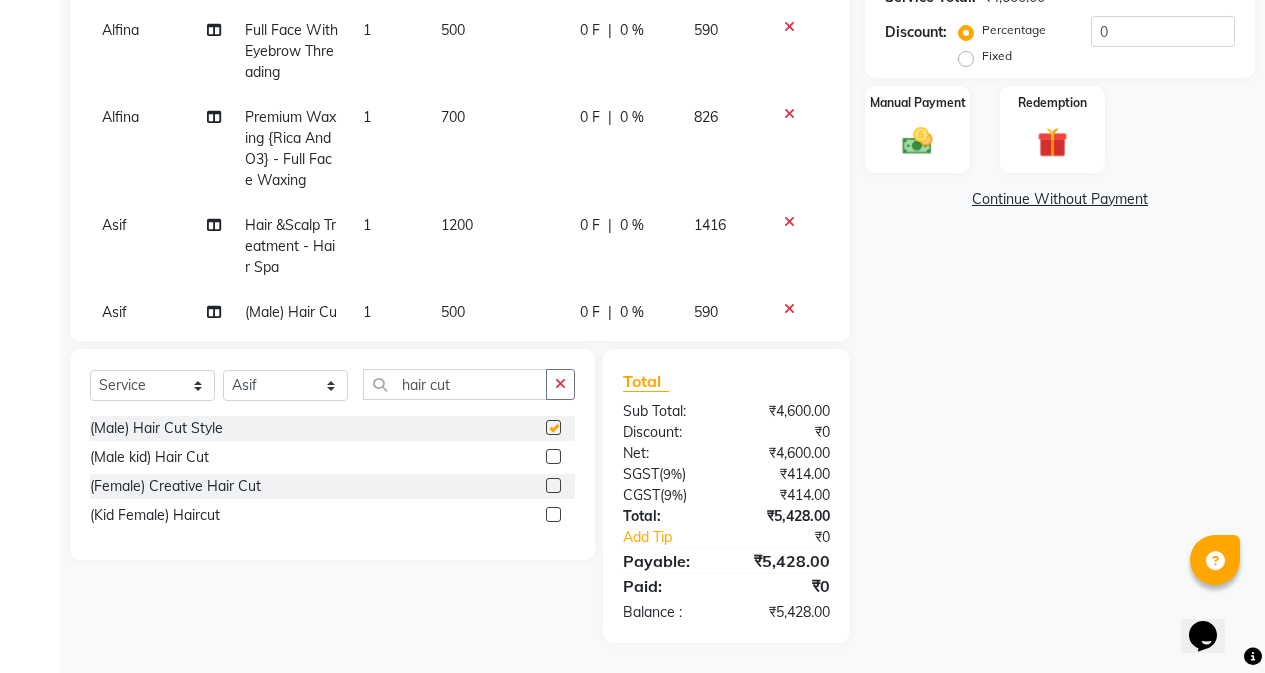 checkbox on "false" 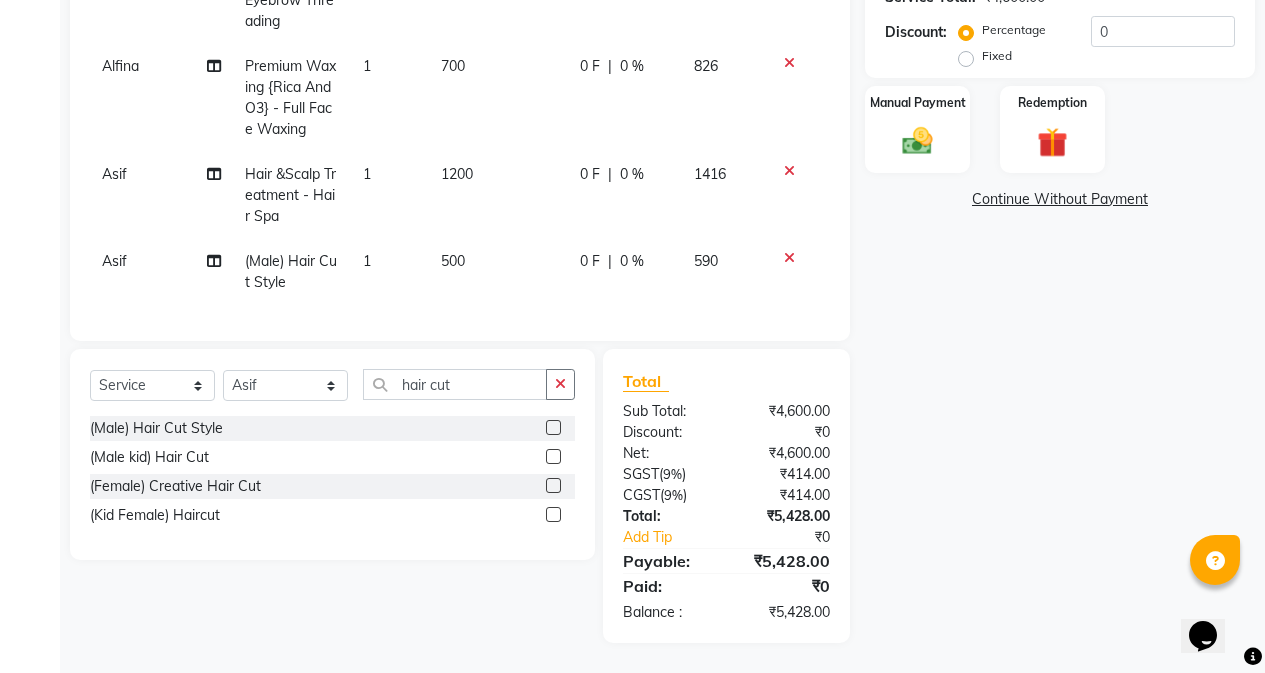 scroll, scrollTop: 177, scrollLeft: 0, axis: vertical 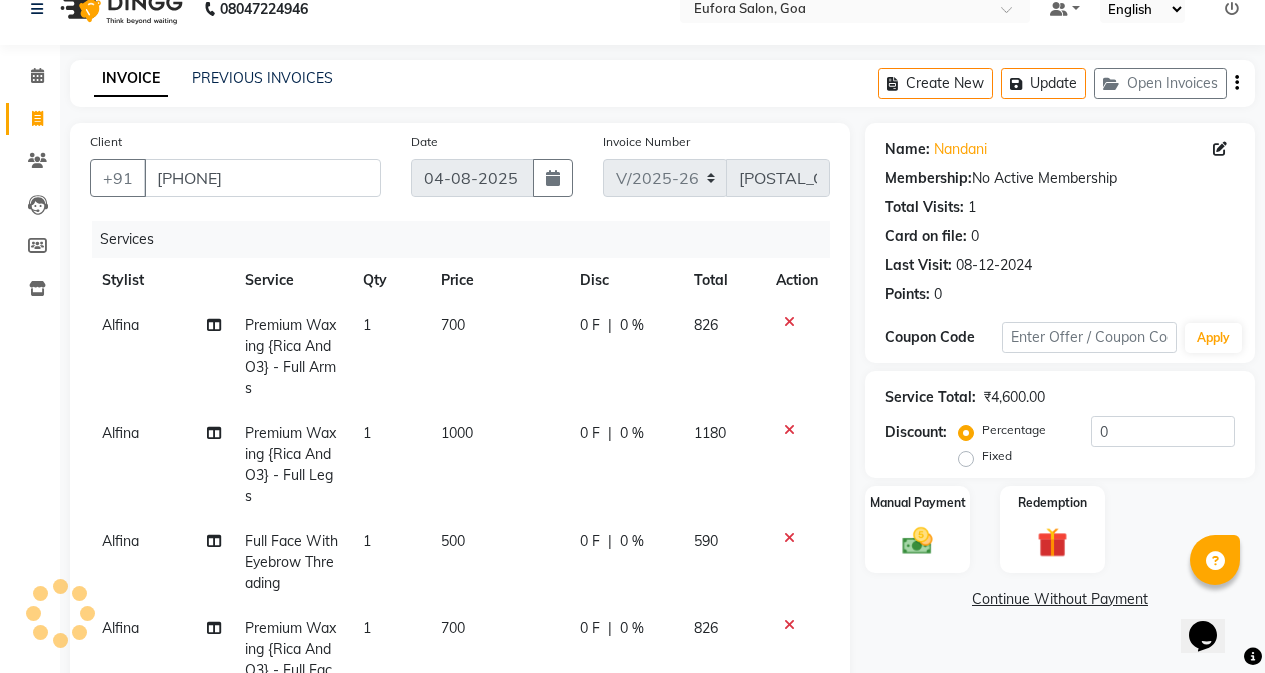 click on "Create New   Update   Open Invoices" 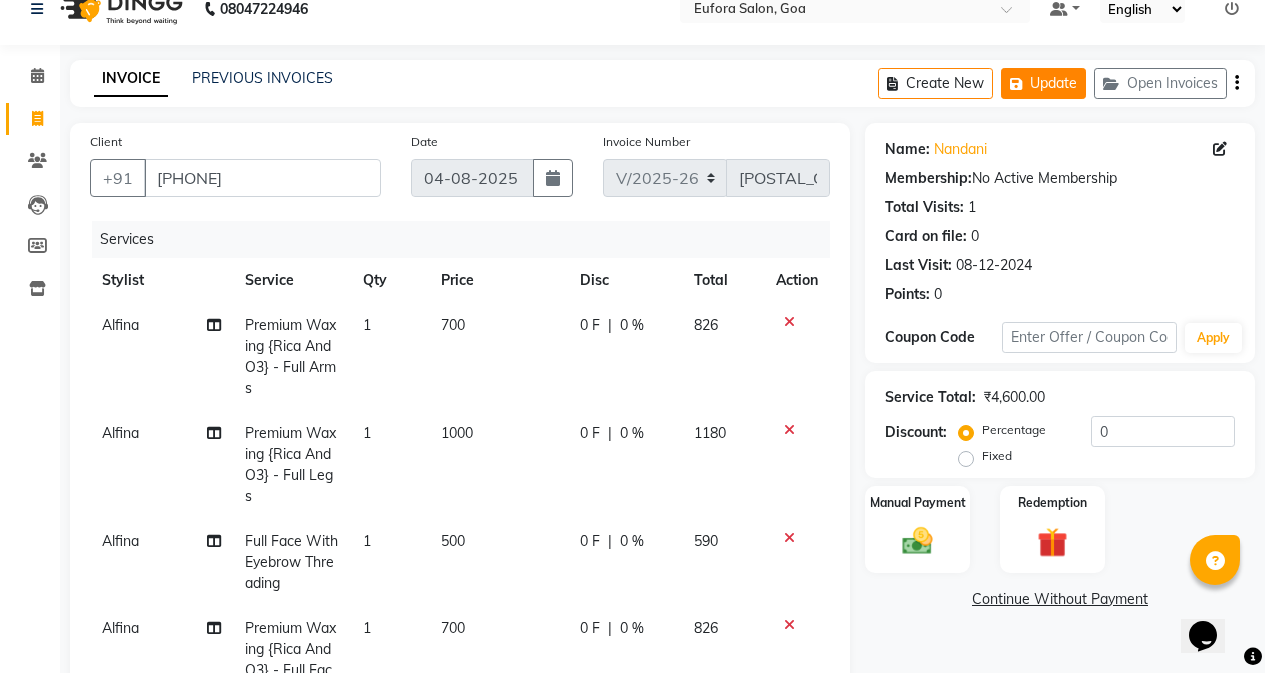 click on "Update" 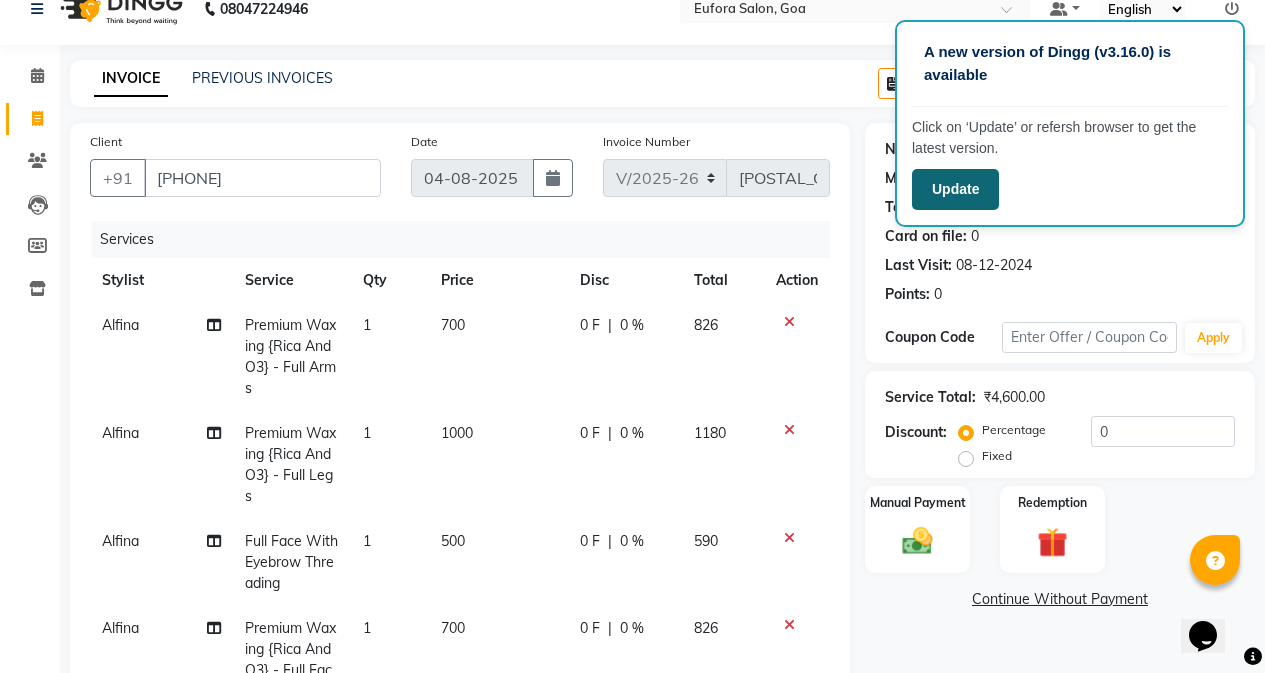click on "Update" 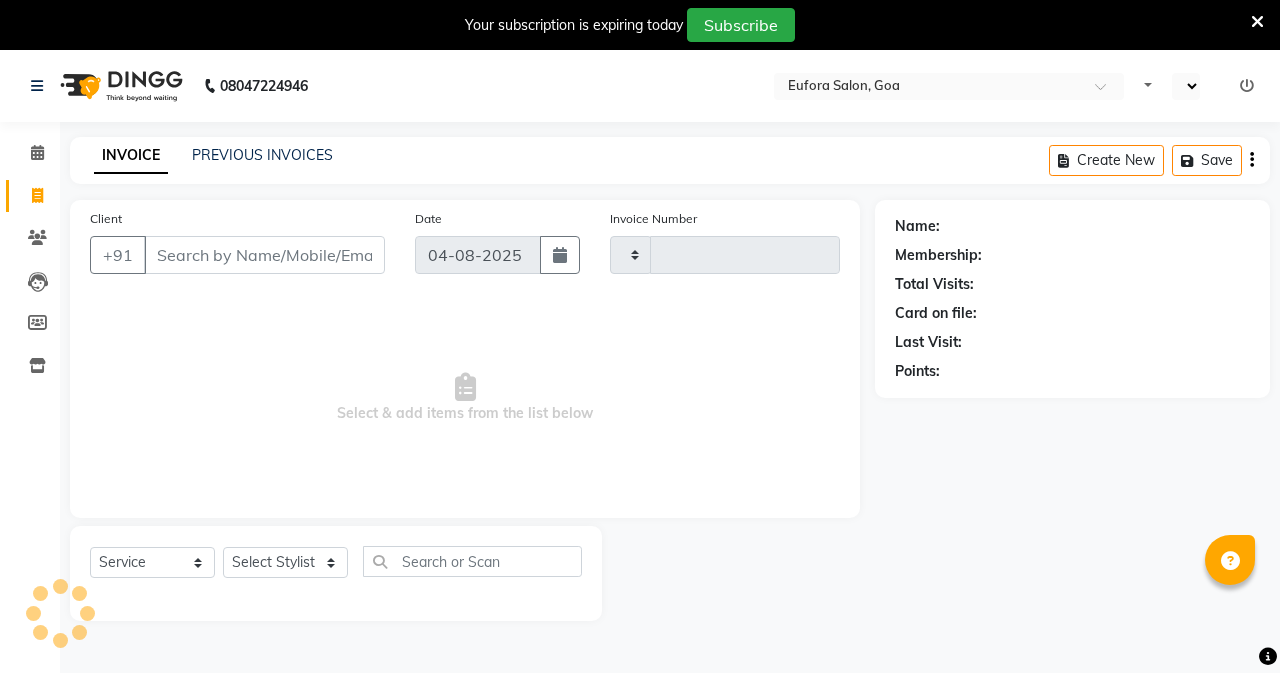 select on "service" 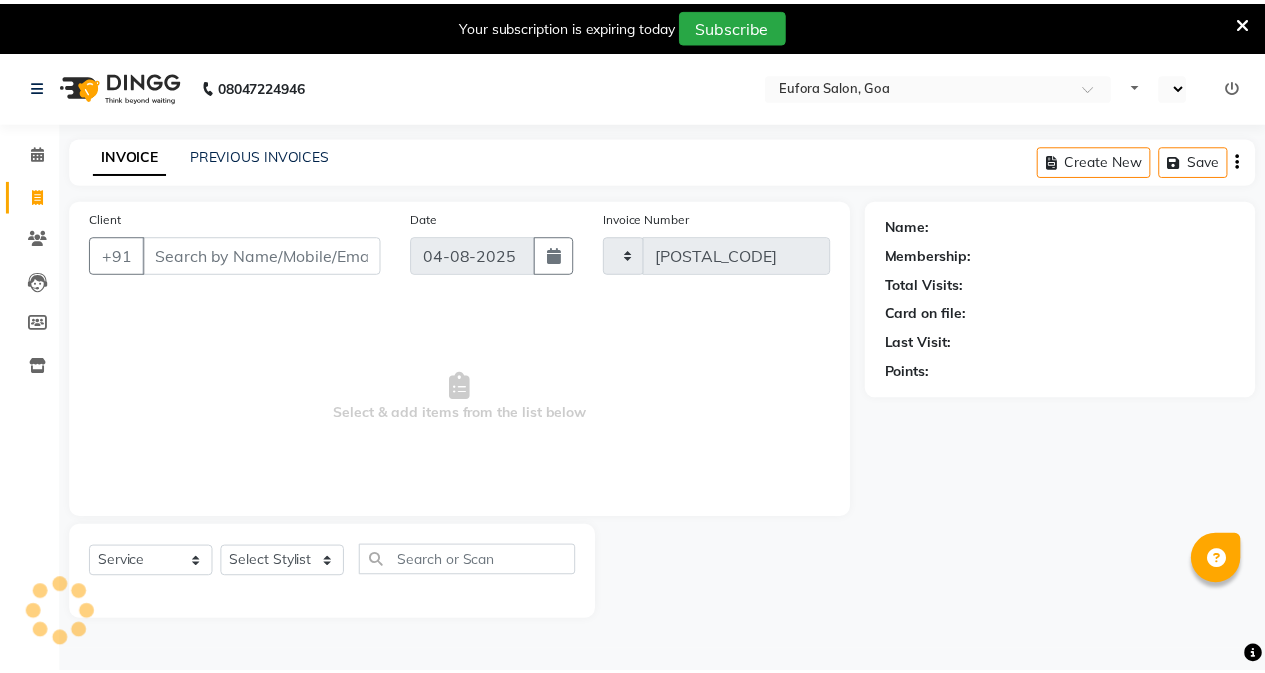 scroll, scrollTop: 0, scrollLeft: 0, axis: both 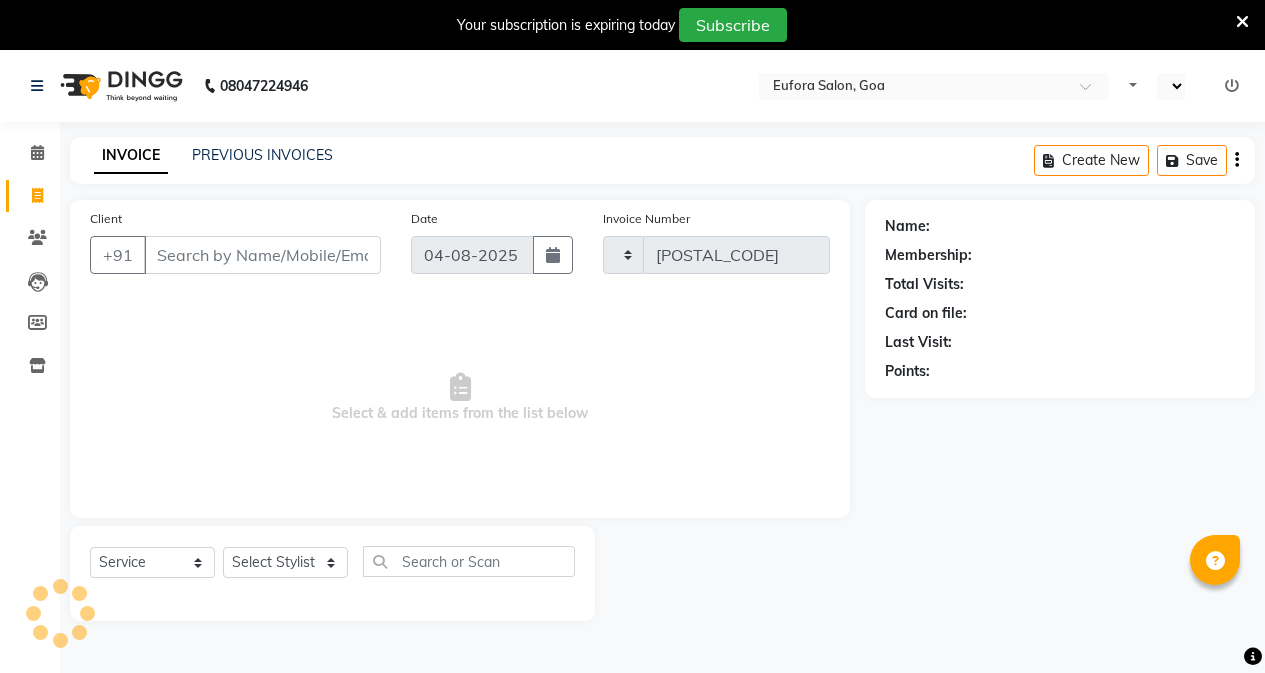 select on "en" 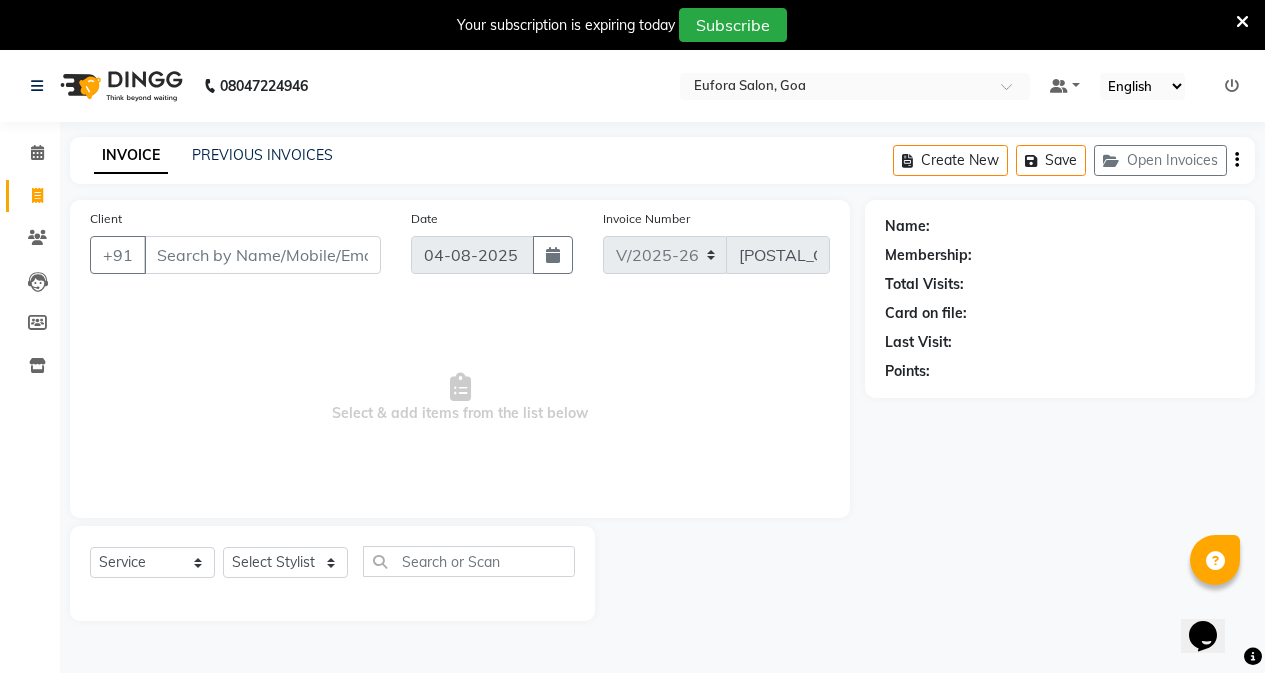 scroll, scrollTop: 0, scrollLeft: 0, axis: both 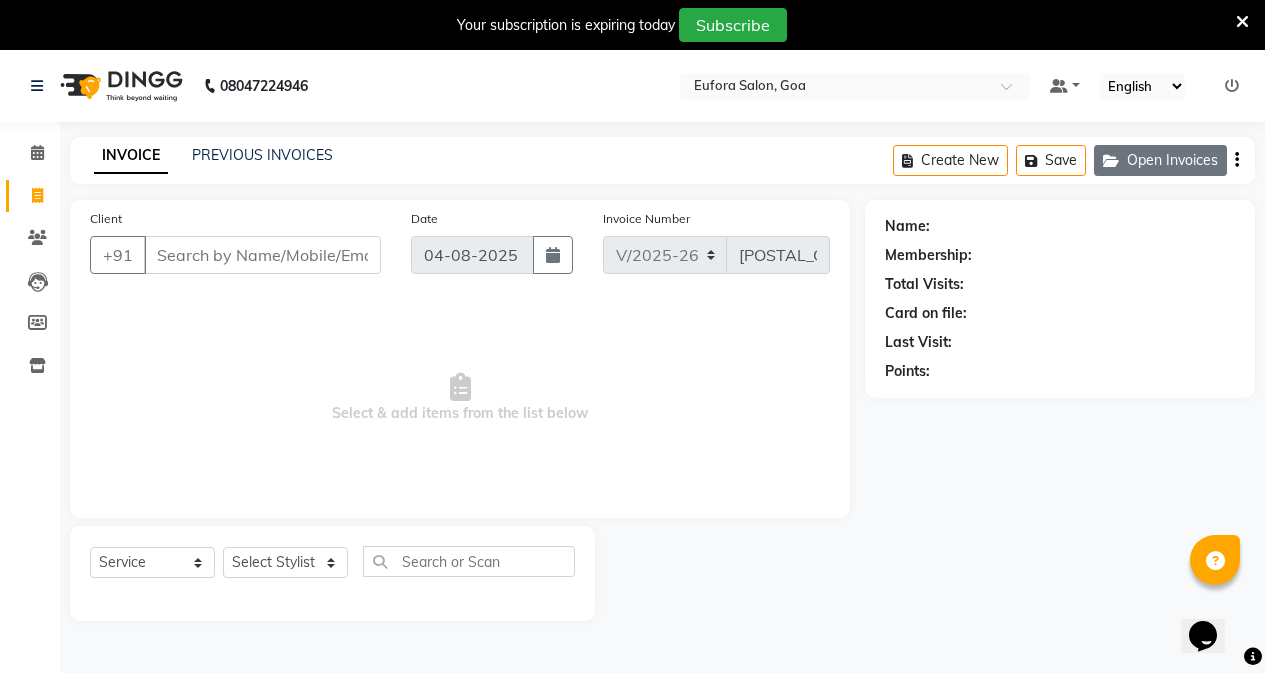 click on "Open Invoices" 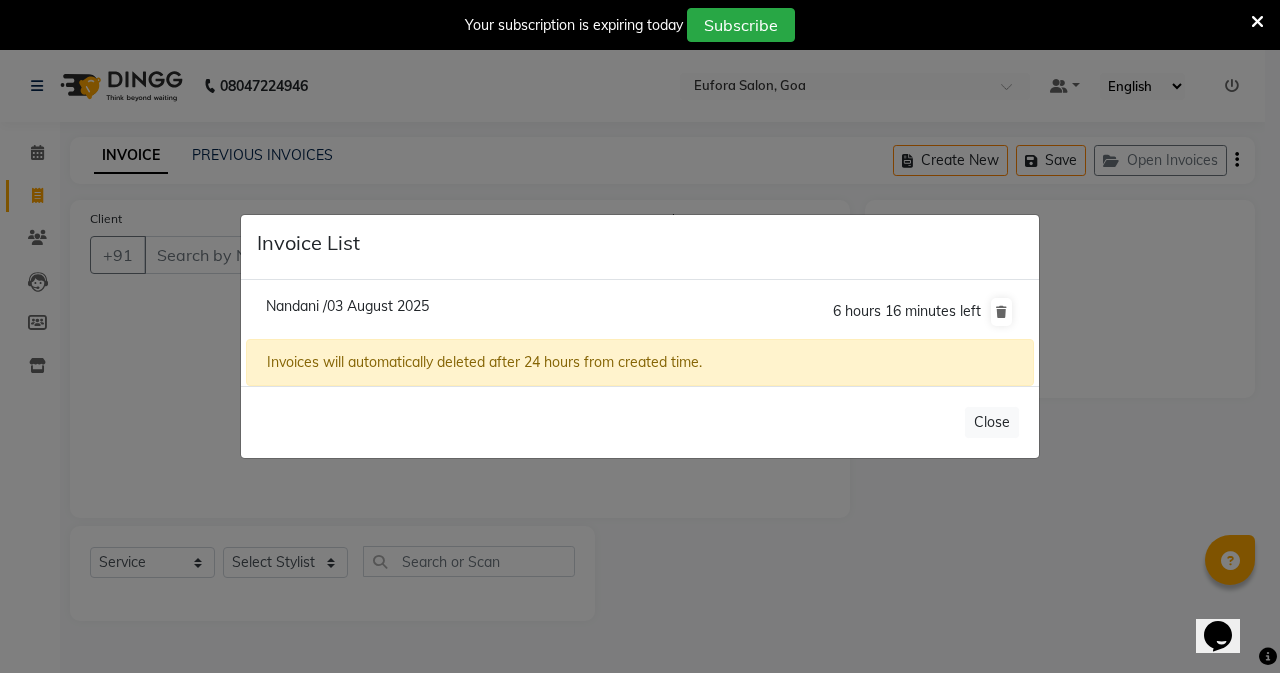 click on "Nandani /03 August 2025" 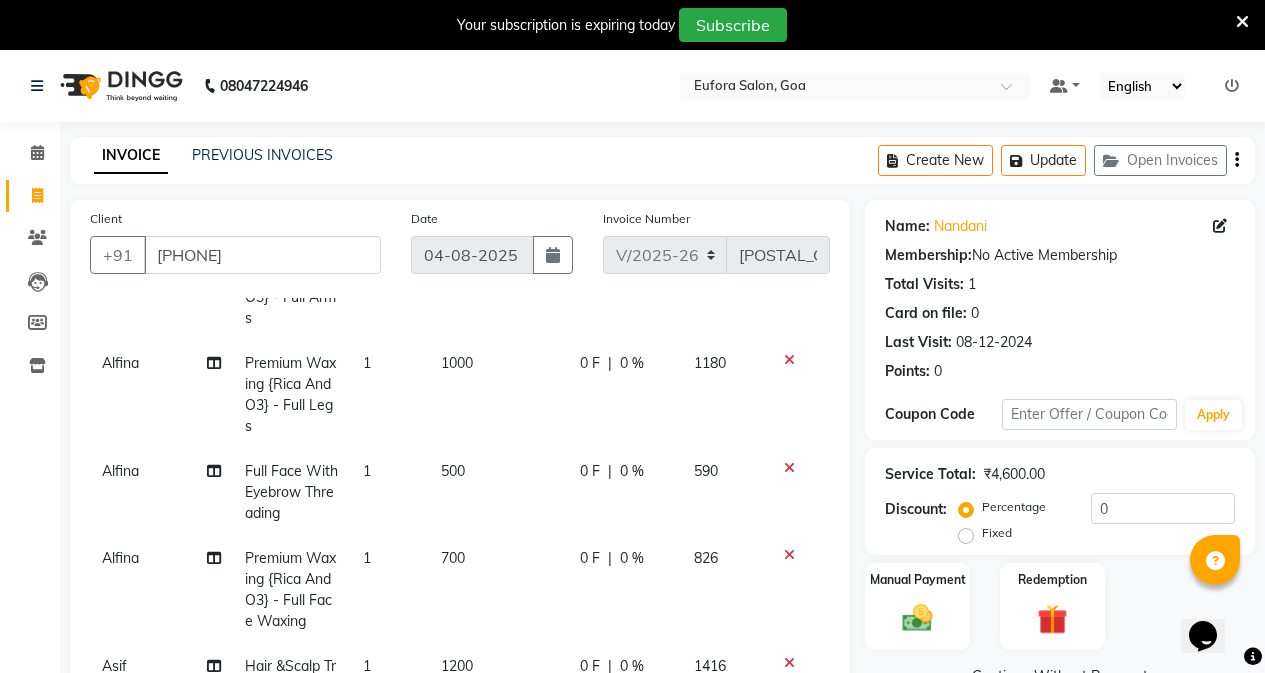 scroll, scrollTop: 177, scrollLeft: 0, axis: vertical 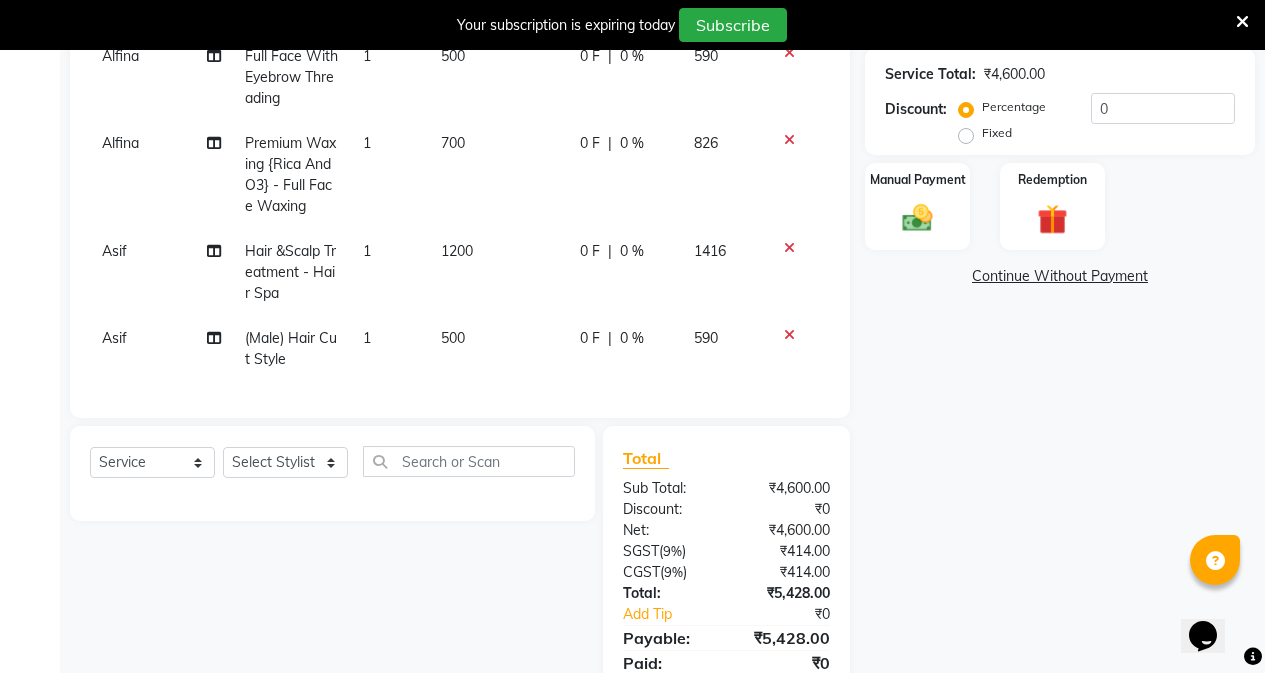 click on "500" 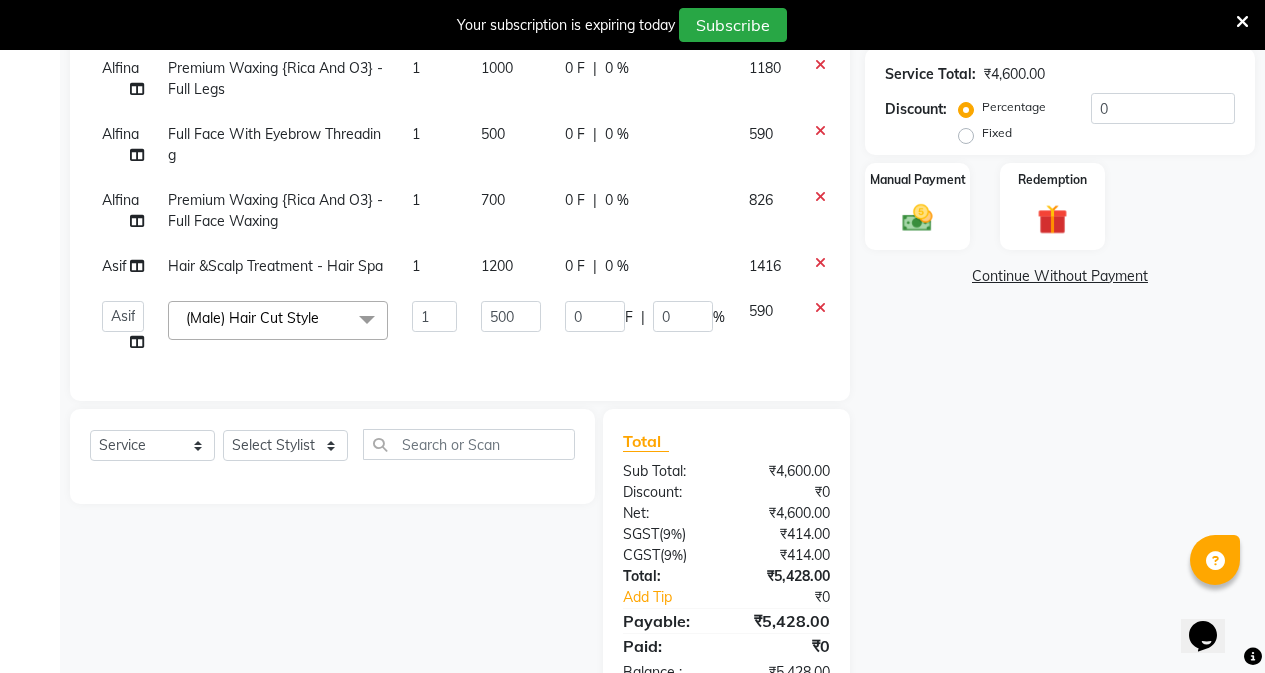 scroll, scrollTop: 0, scrollLeft: 0, axis: both 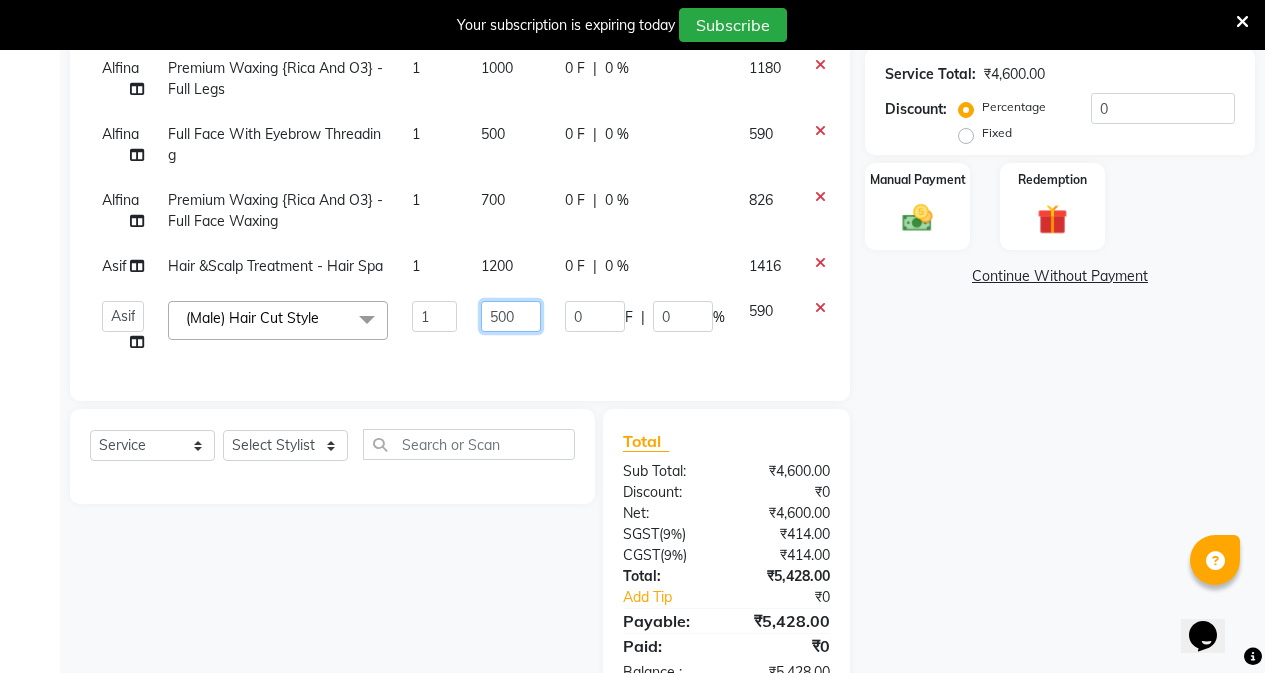 drag, startPoint x: 525, startPoint y: 319, endPoint x: 457, endPoint y: 312, distance: 68.359344 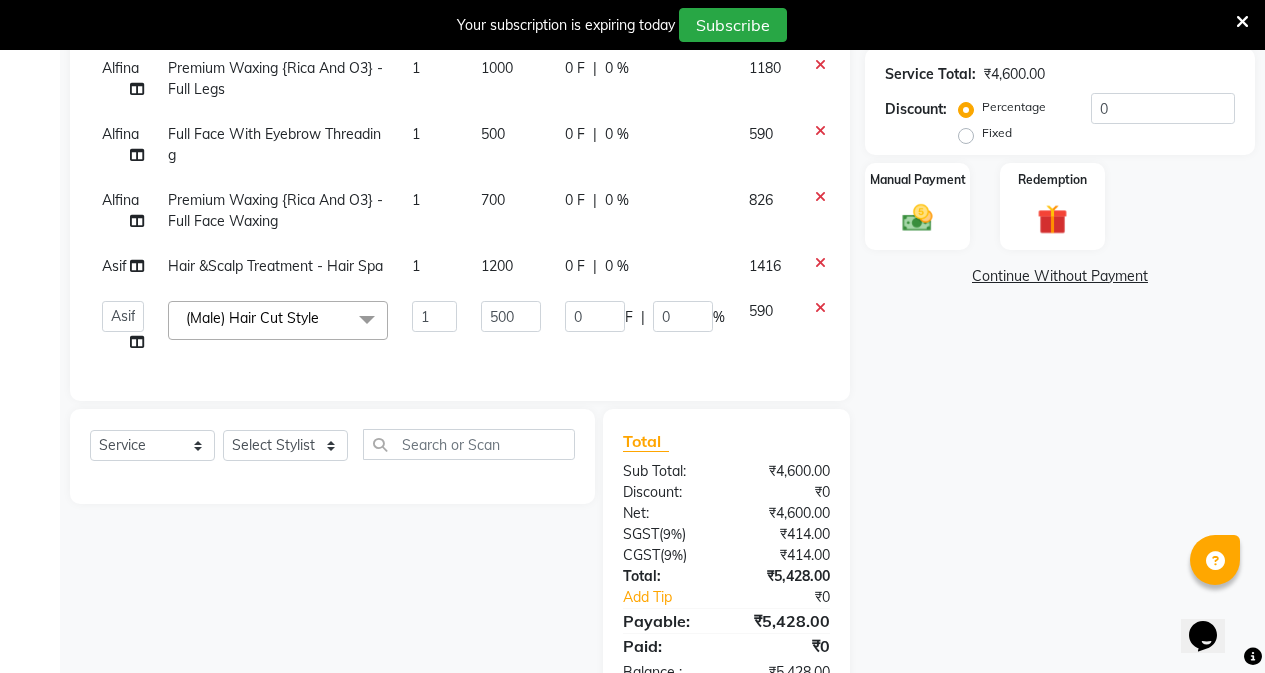 click on "Services Stylist Service Qty Price Disc Total Action Alfina Premium Waxing {Rica And O3} - Full Arms 1 700 0 F | 0 % 826 Alfina Premium Waxing {Rica And O3} - Full Legs 1 1000 0 F | 0 % 1180 Alfina Full Face With Eyebrow Threading 1 500 0 F | 0 % 590 Alfina Premium Waxing {Rica And O3} - Full Face Waxing 1 700 0 F | 0 % 826 Asif Hair &Scalp Treatment - Hair Spa 1 1200 0 F | 0 % 1416  Alfina   Aman   Asif   Christy   Gigi   John   Lili [NAME]   Roshan   shanawaz   Taruna  (Male) Hair Cut Style  x (Male) Hair Wash And Conditioning (Male) Hair Cut Style (Male kid) Hair Cut (Male) Global Hair Color (Male) Hair Highlights Beard - Shave Beard - Styling Beard - Color Mustach - Color (Female) Hair Wash And Conditioning With Blast Dry (Female) Creative Hair Cut (Female) Hair Trim (One Length) (Kid Female) Haircut Styling - Ironing Styling - Blow Dry Styling - Tong Curls straightening [permanent] (Female) Root Touch Up (Female)  Ammonia Free (Female) Pre Lightning (Female) Global Hair Color (Female) Highlights 1 500 0" 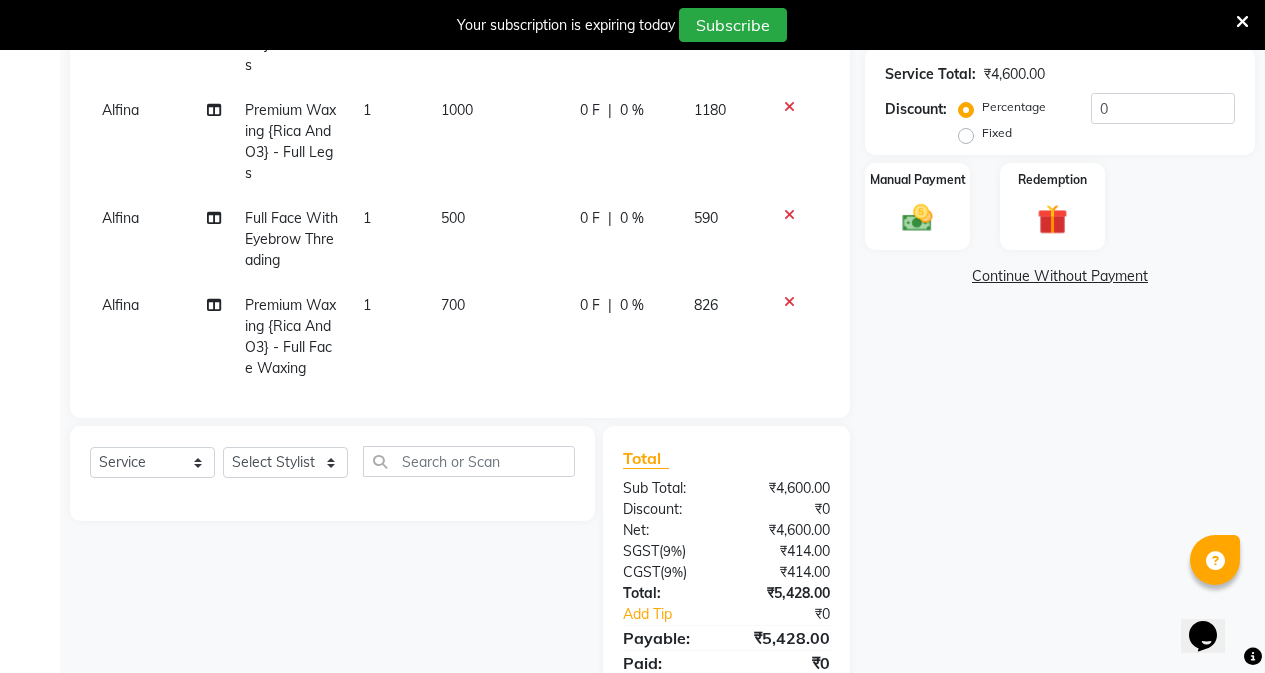 click on "700" 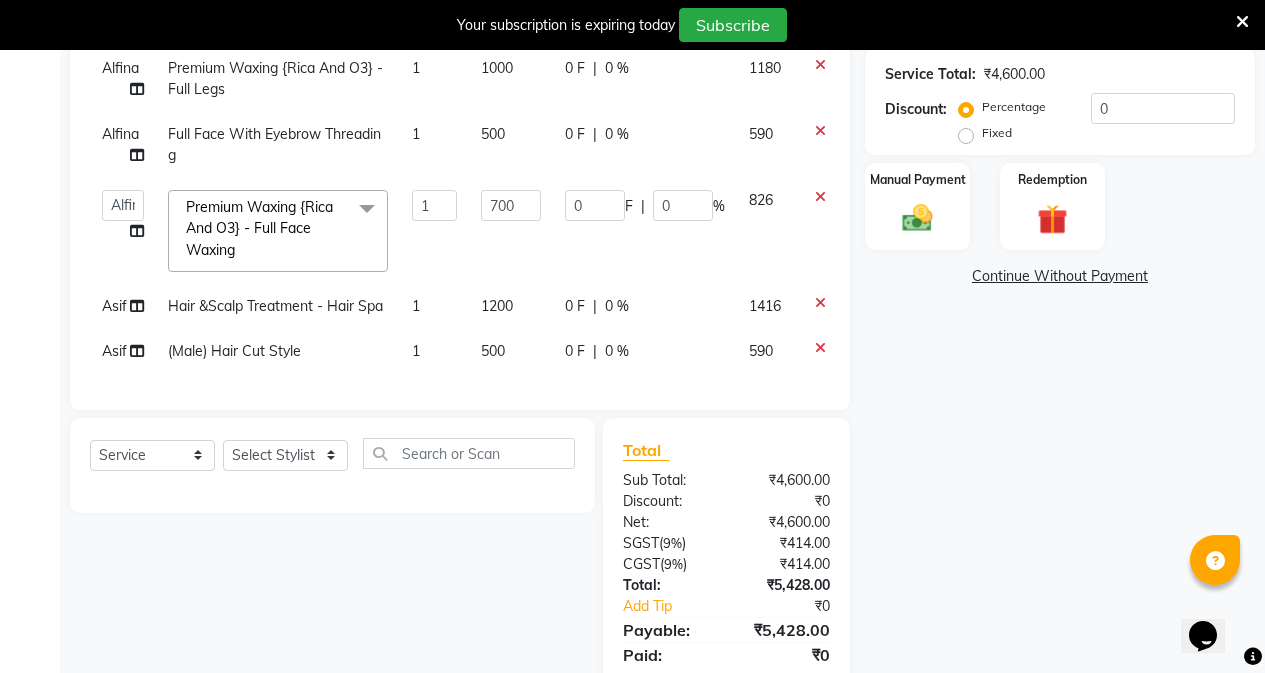 scroll, scrollTop: 7, scrollLeft: 0, axis: vertical 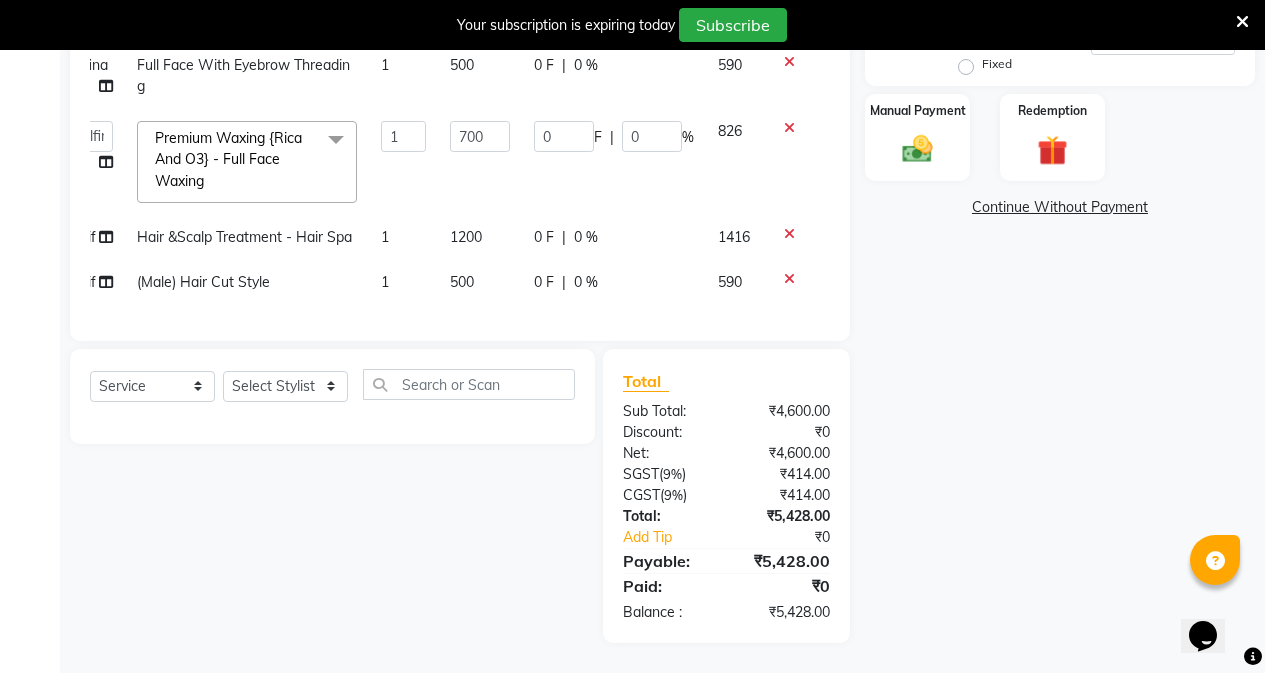 click 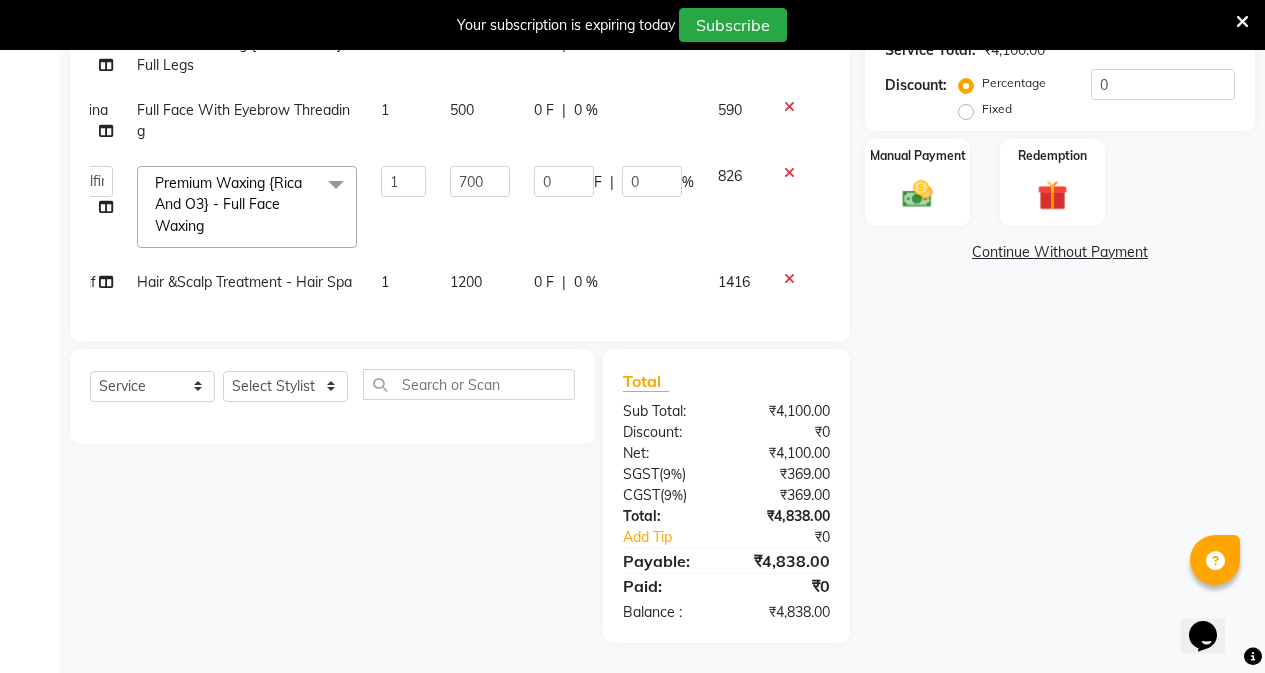 scroll, scrollTop: 439, scrollLeft: 0, axis: vertical 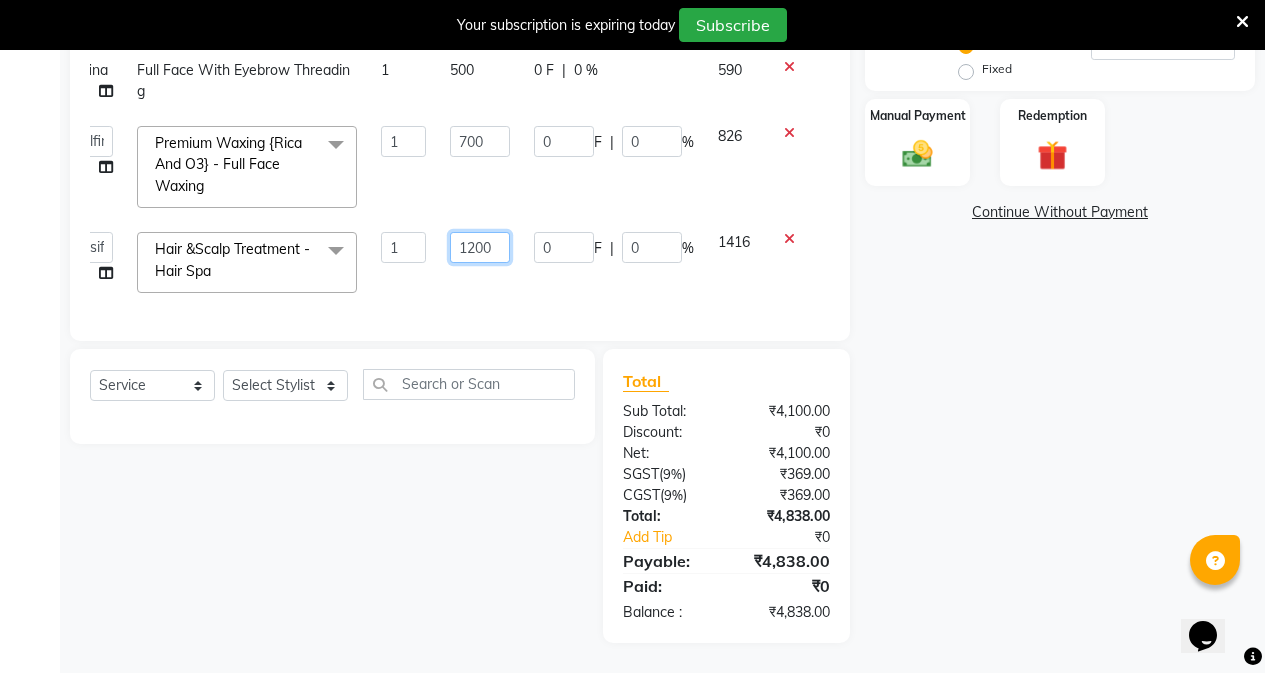 click on "1200" 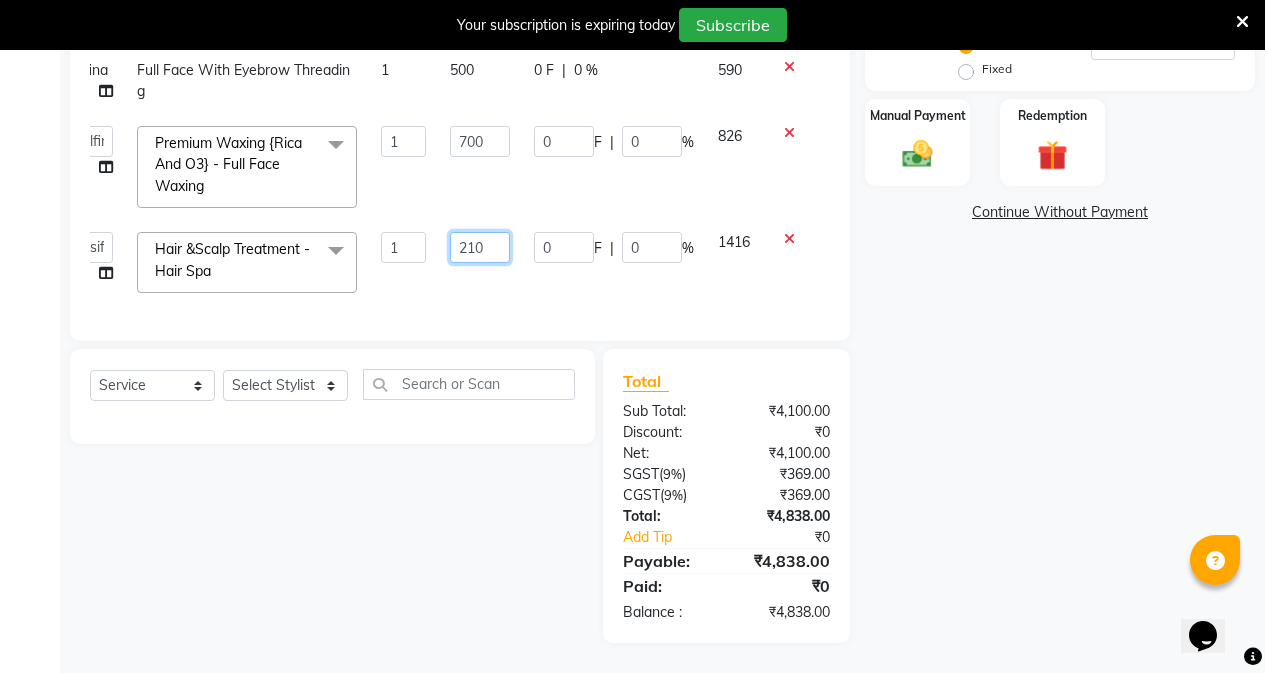 type on "2100" 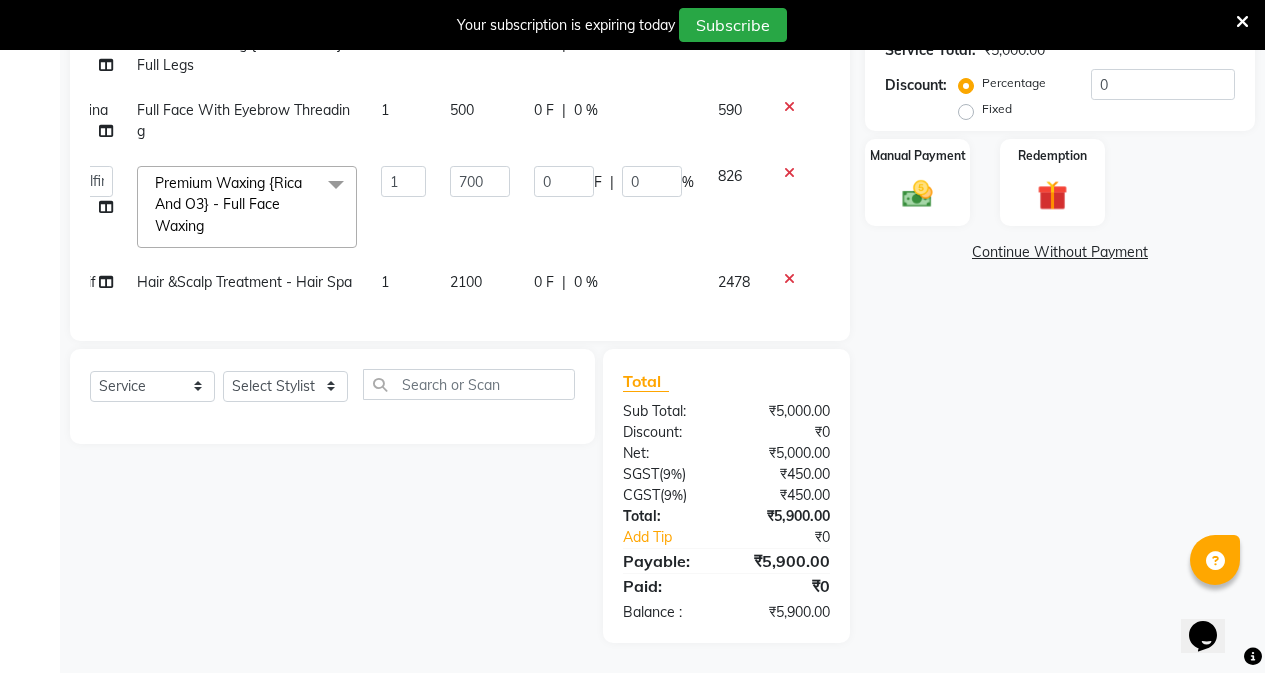 click on "2100" 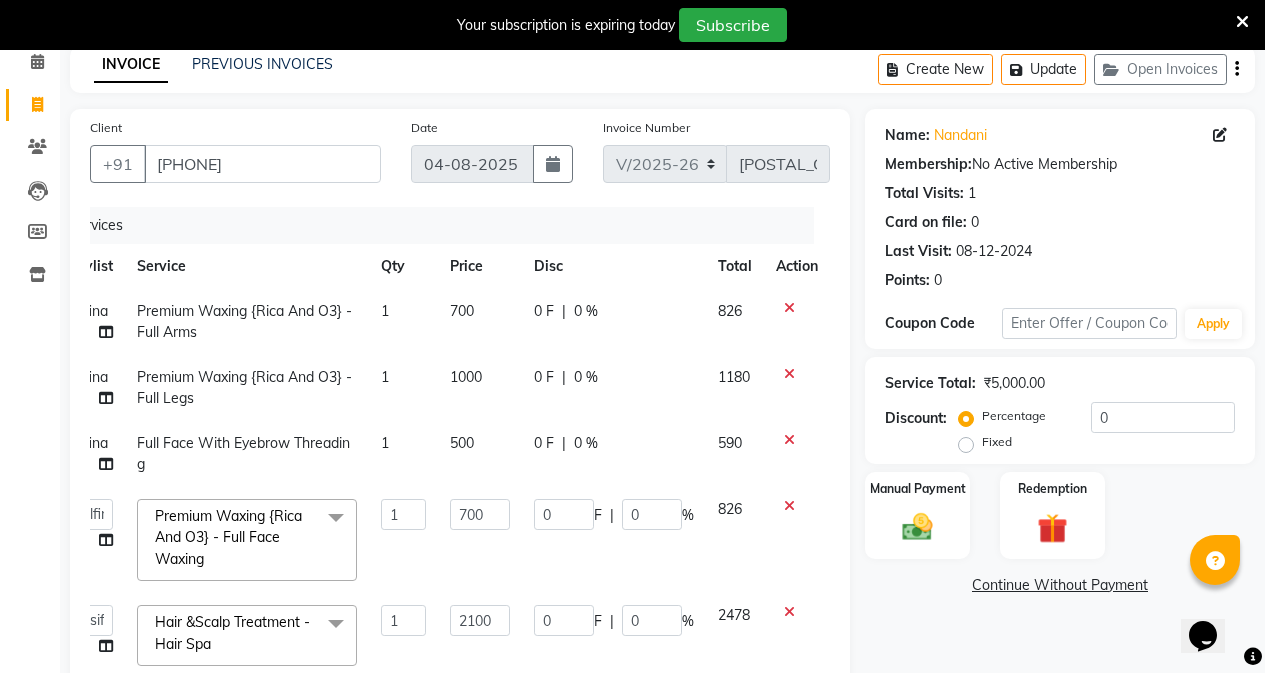 scroll, scrollTop: 77, scrollLeft: 0, axis: vertical 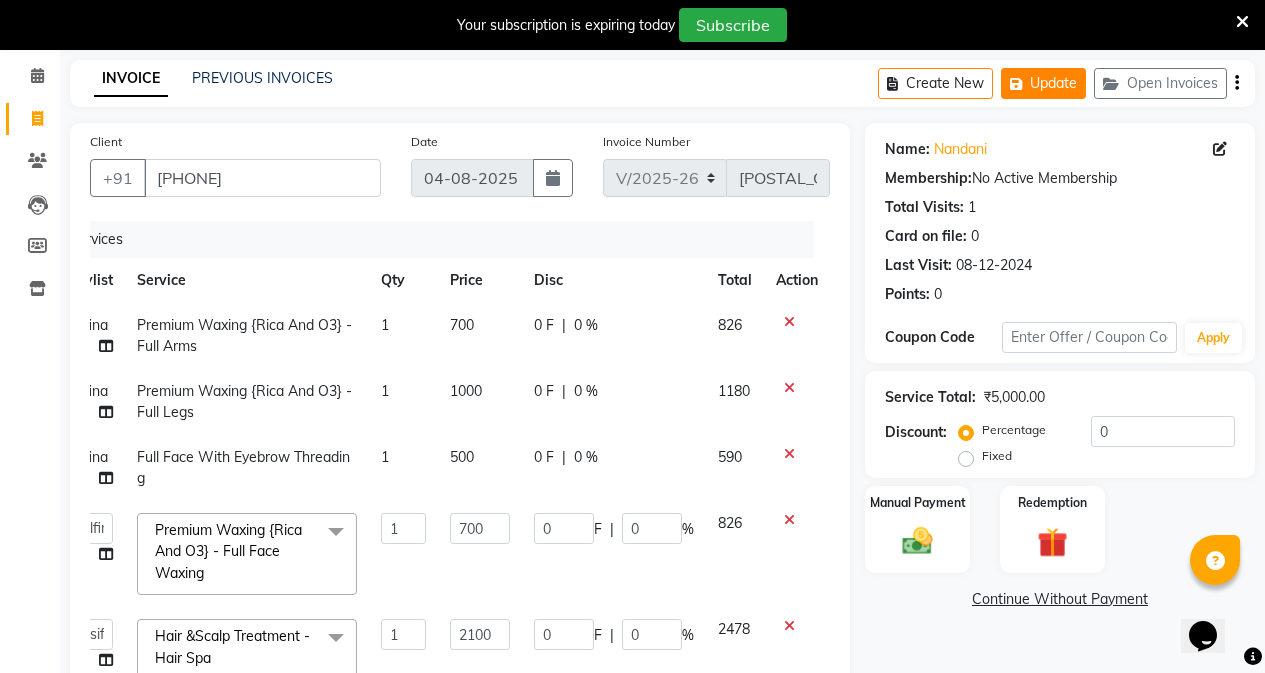 click on "Update" 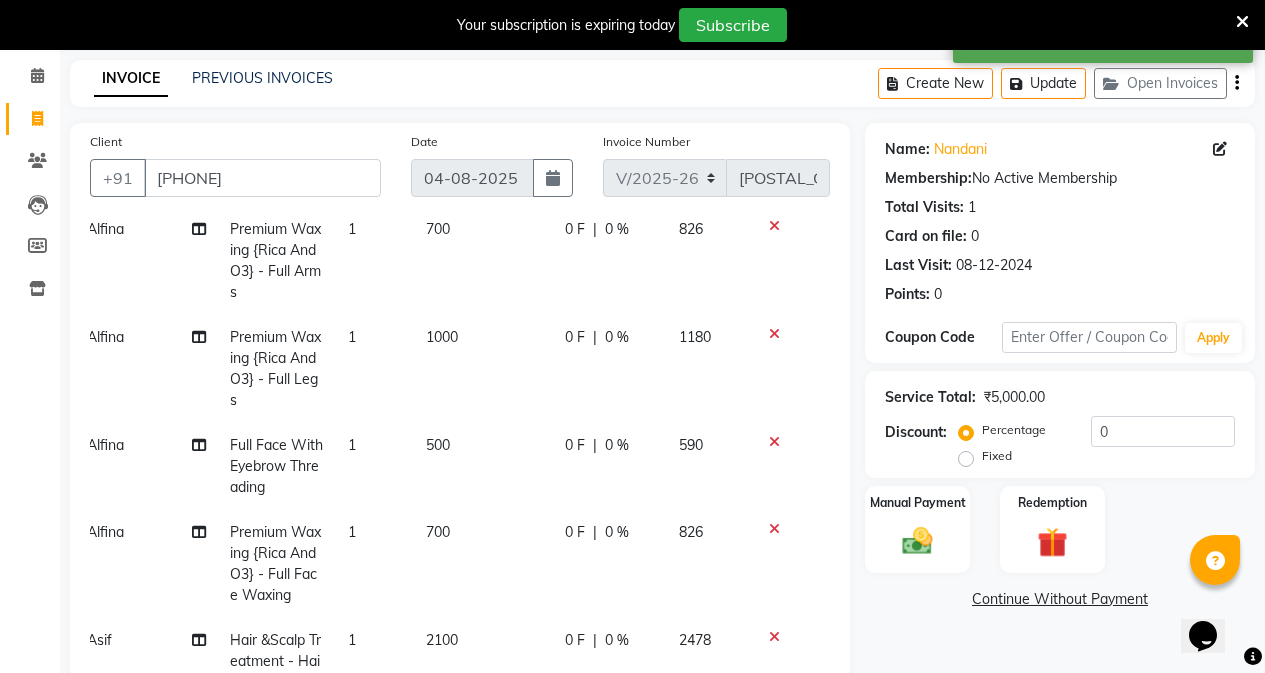 scroll, scrollTop: 111, scrollLeft: 15, axis: both 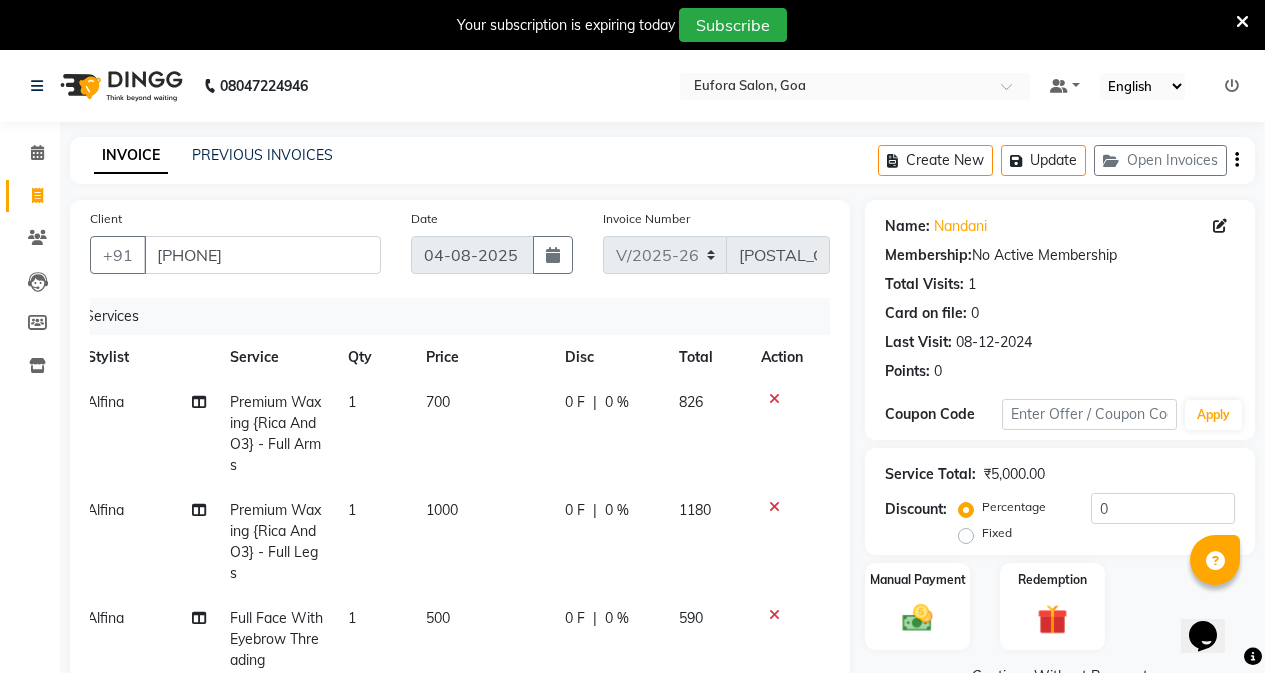 click 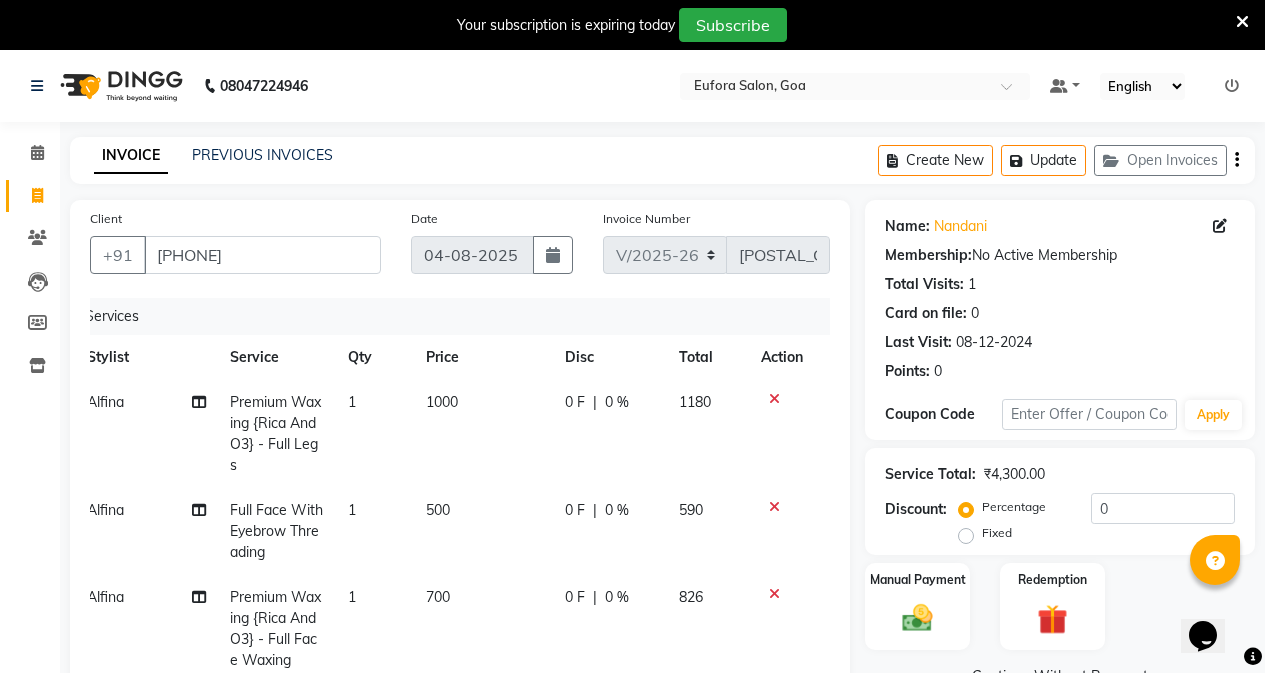 click 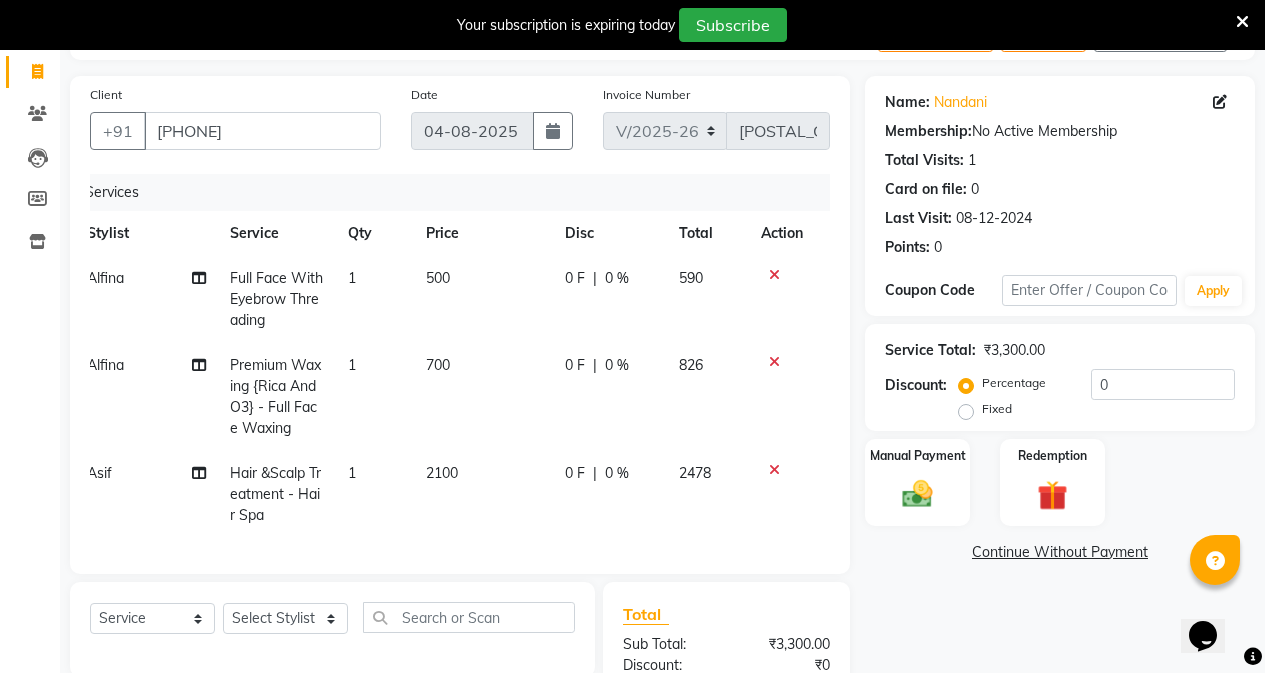 scroll, scrollTop: 200, scrollLeft: 0, axis: vertical 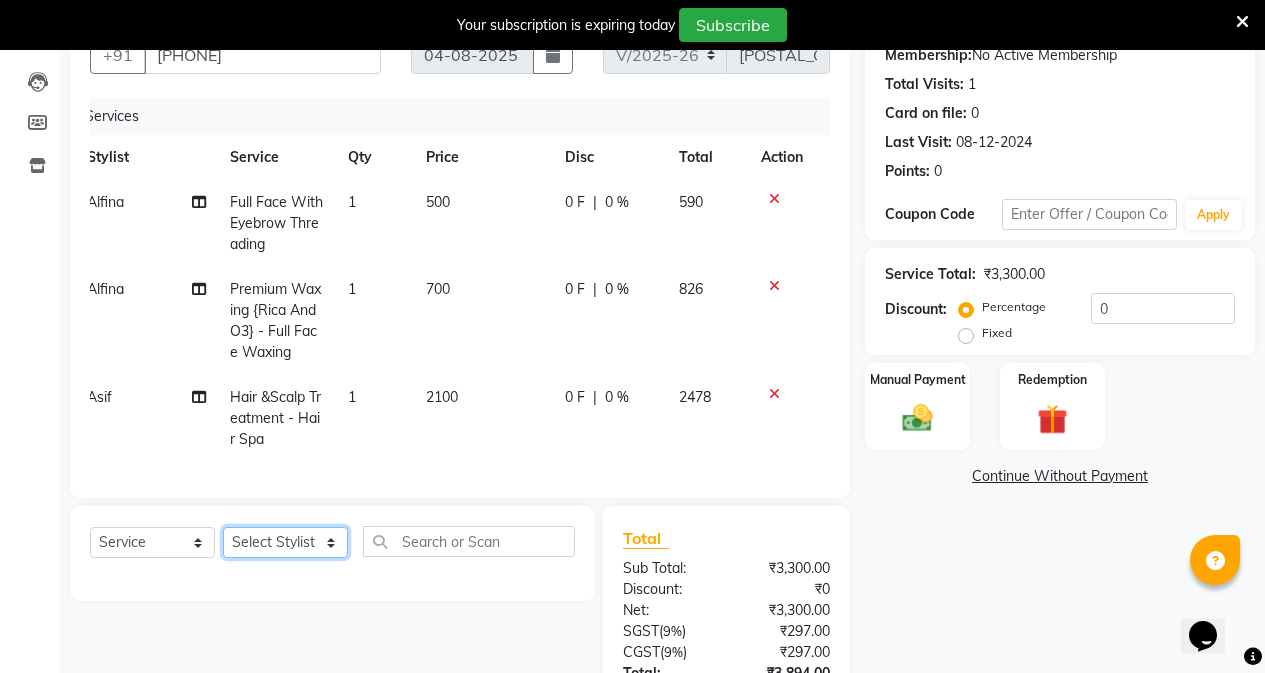 click on "Select Stylist Alfina Aman Asif Christy Gigi John Lili [NAME] Roshan shanawaz Taruna" 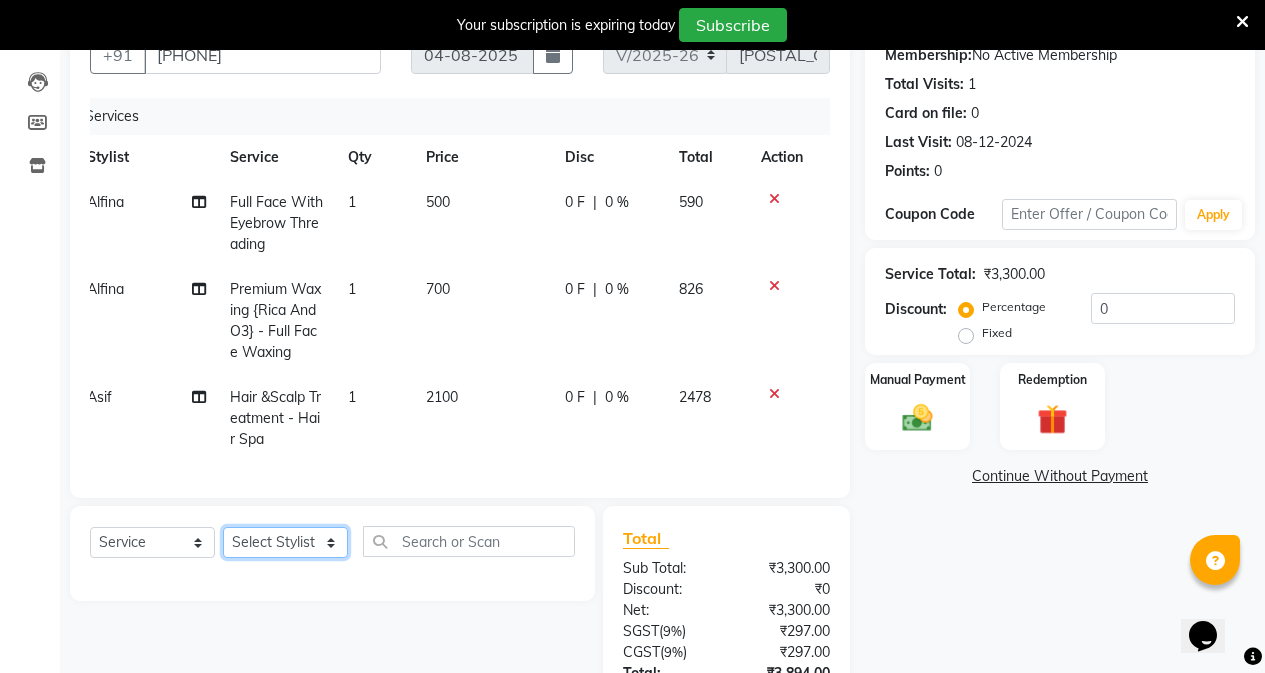 select on "[POSTAL_CODE]" 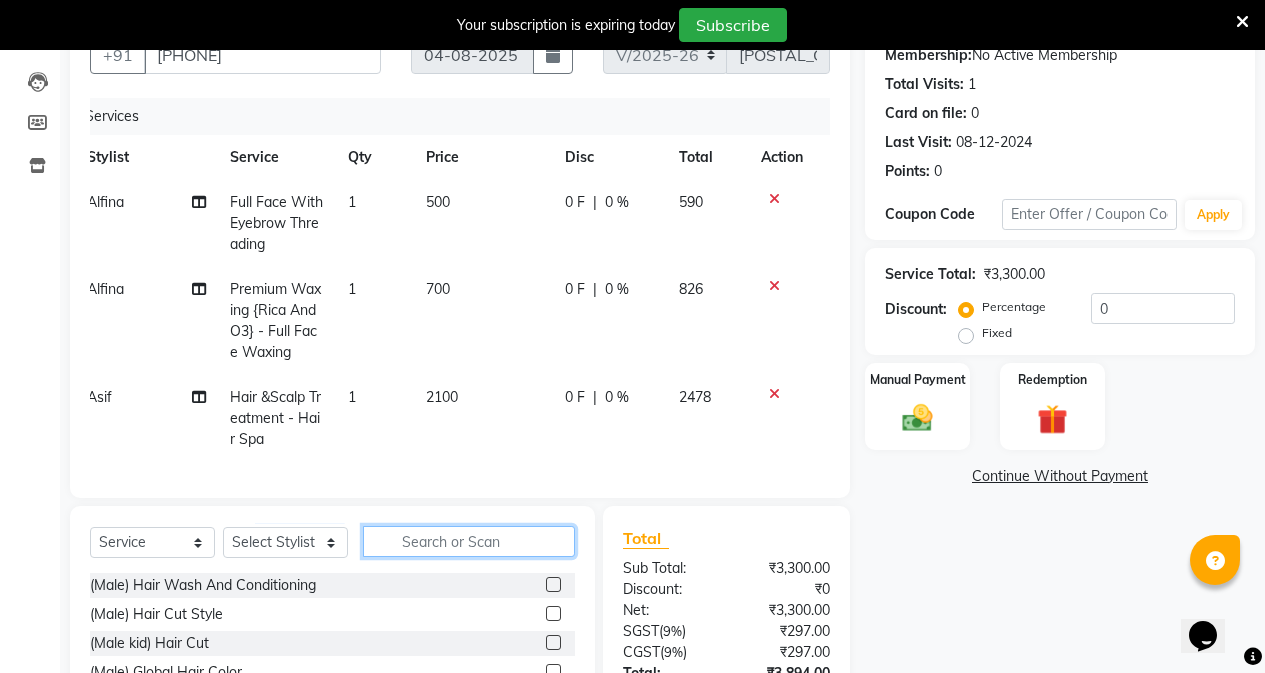 click 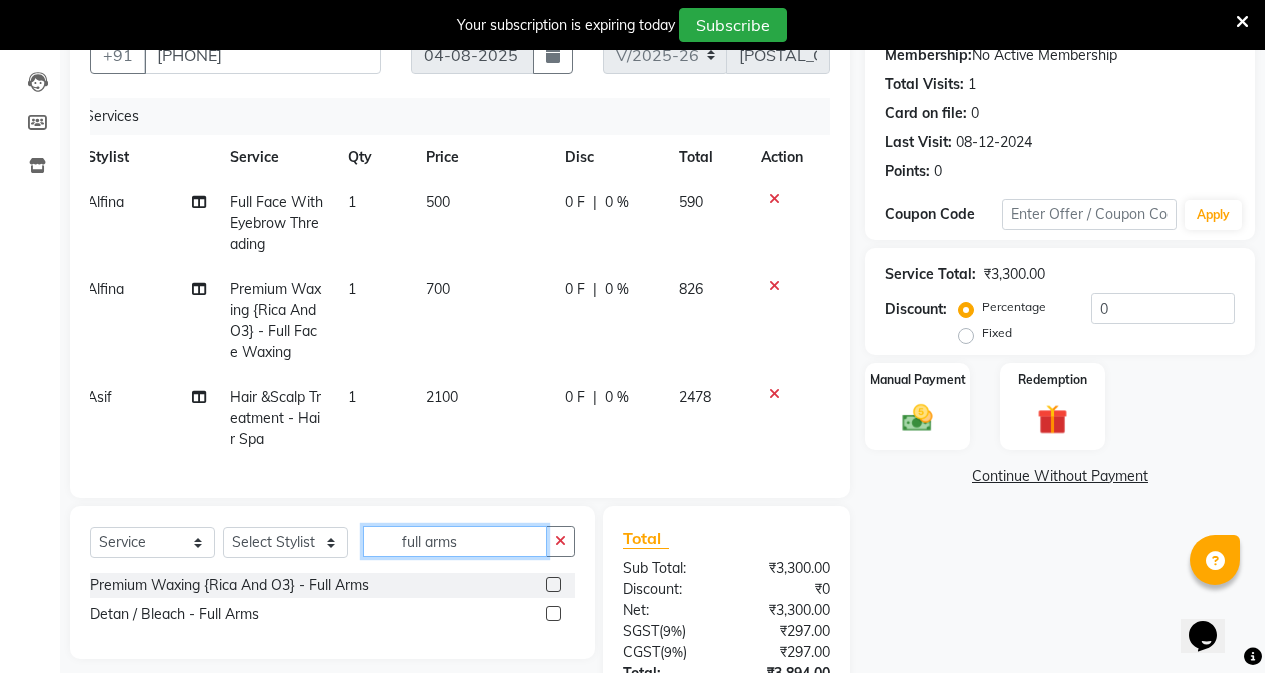 type on "full arms" 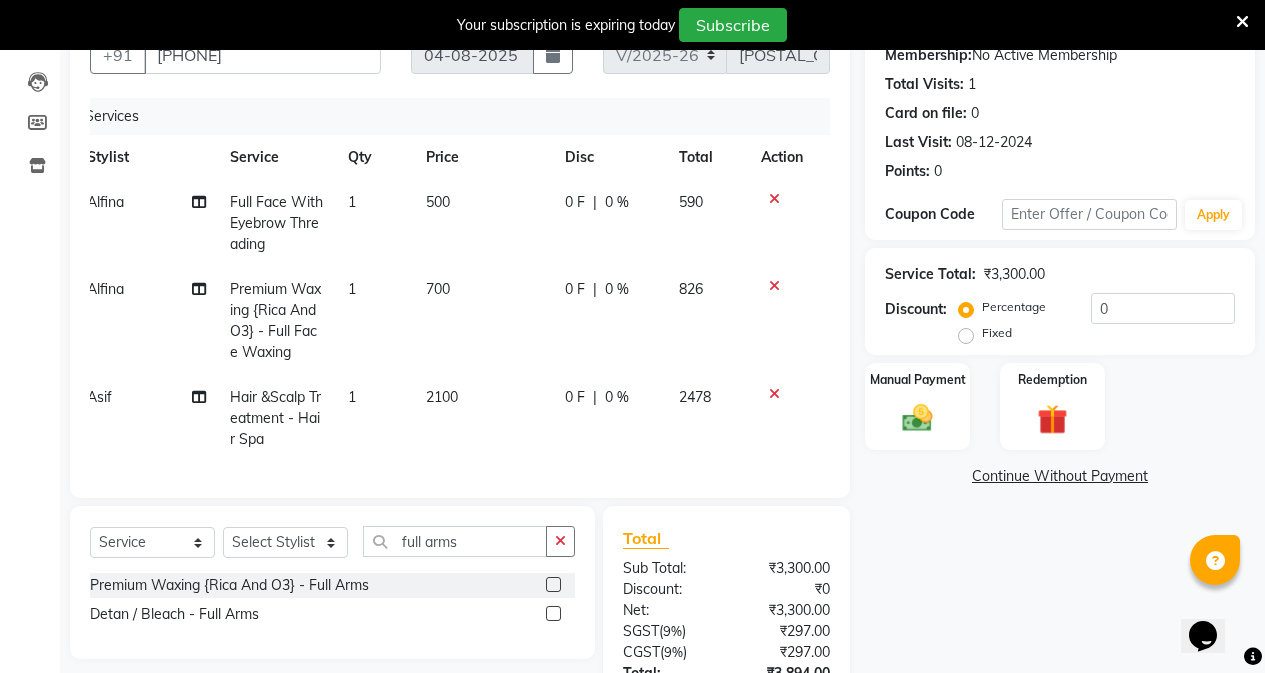 click 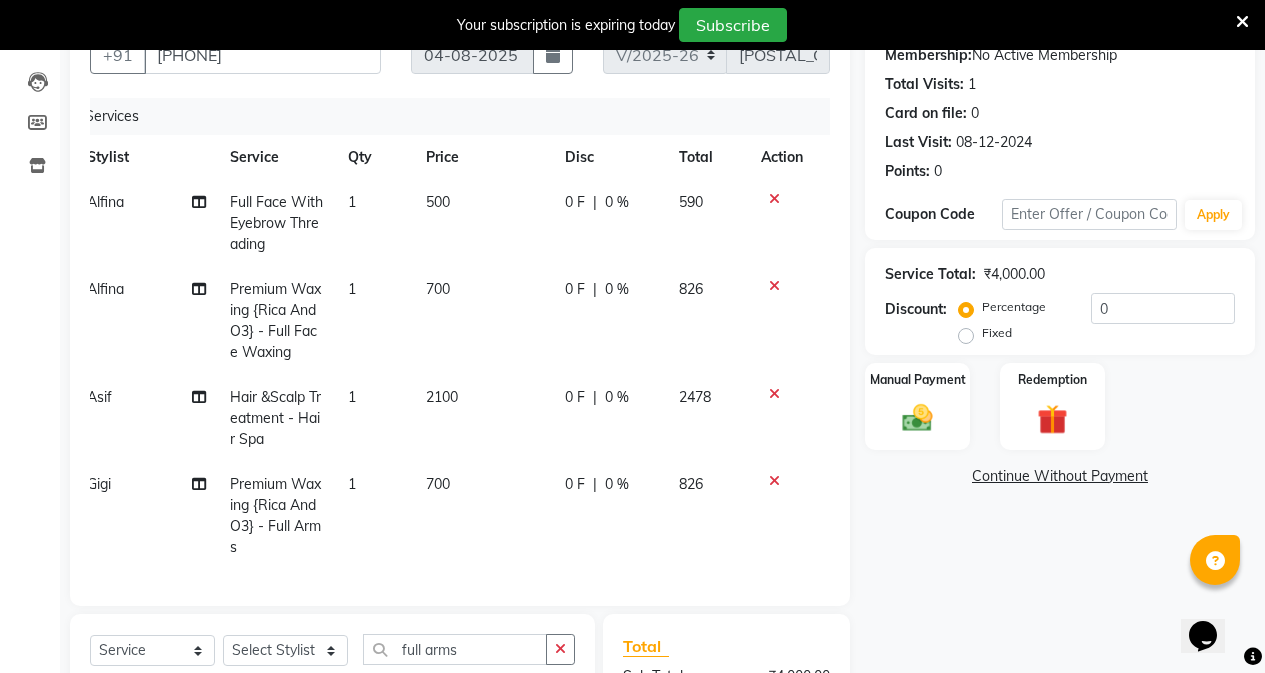 checkbox on "false" 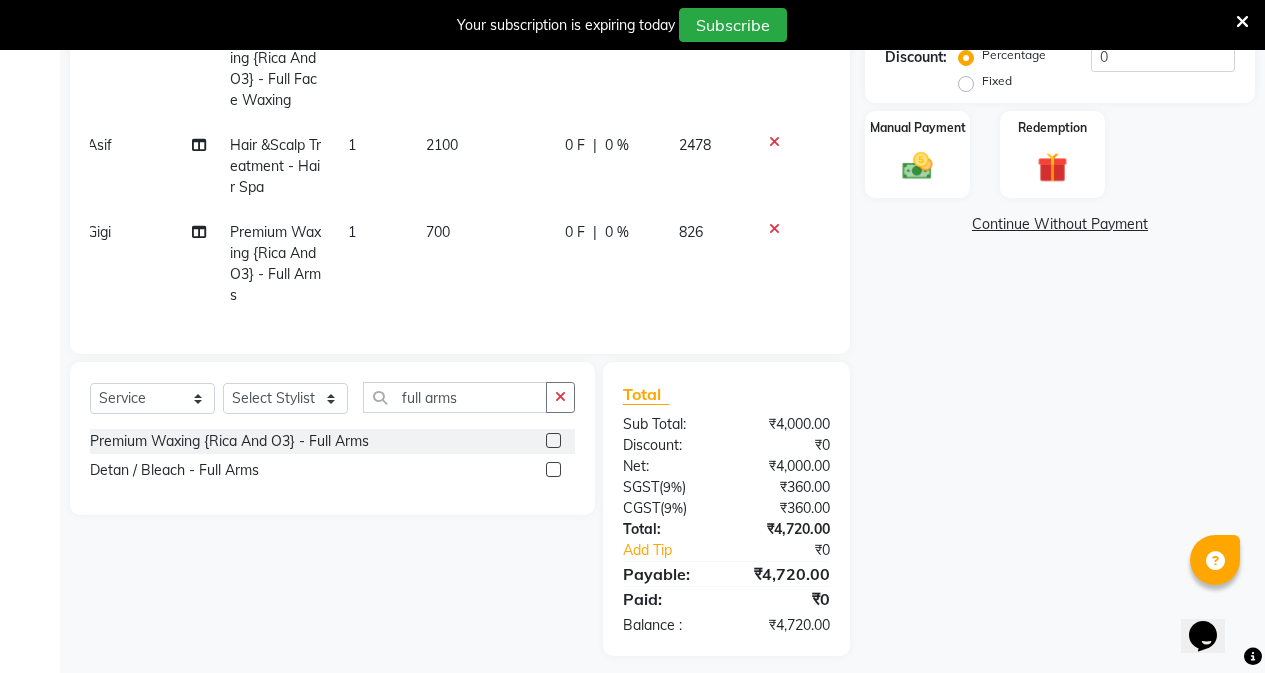scroll, scrollTop: 477, scrollLeft: 0, axis: vertical 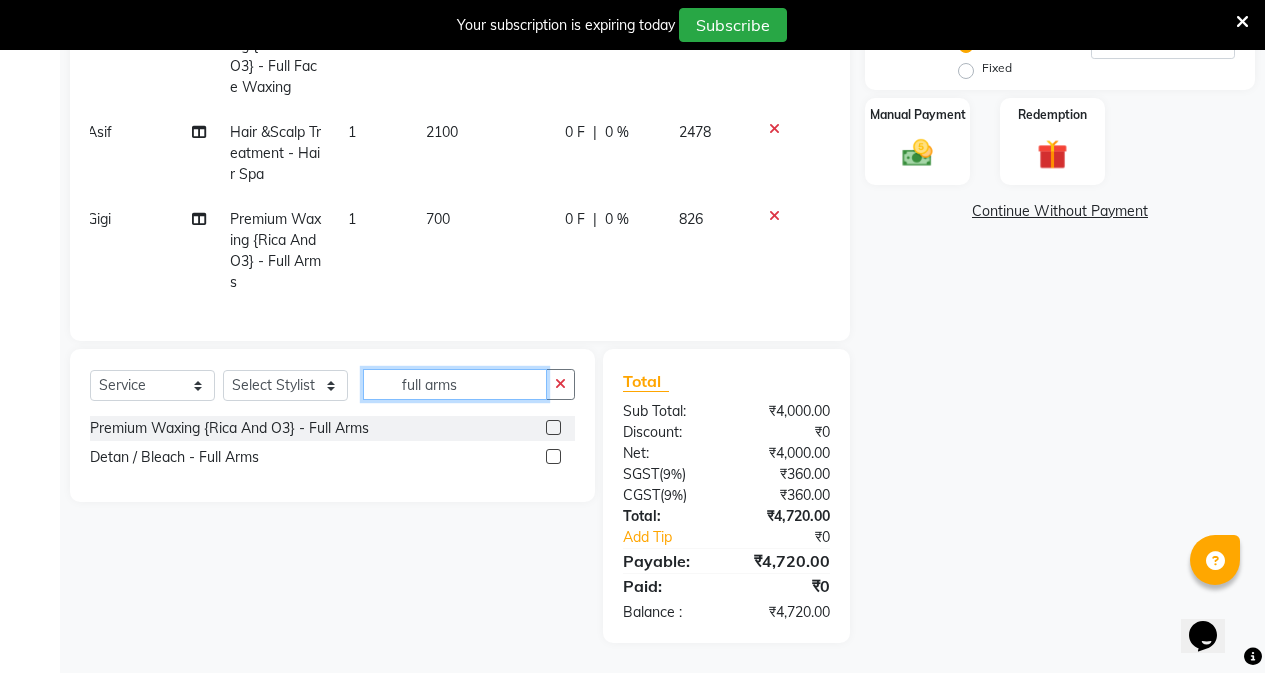 drag, startPoint x: 479, startPoint y: 387, endPoint x: 353, endPoint y: 393, distance: 126.14278 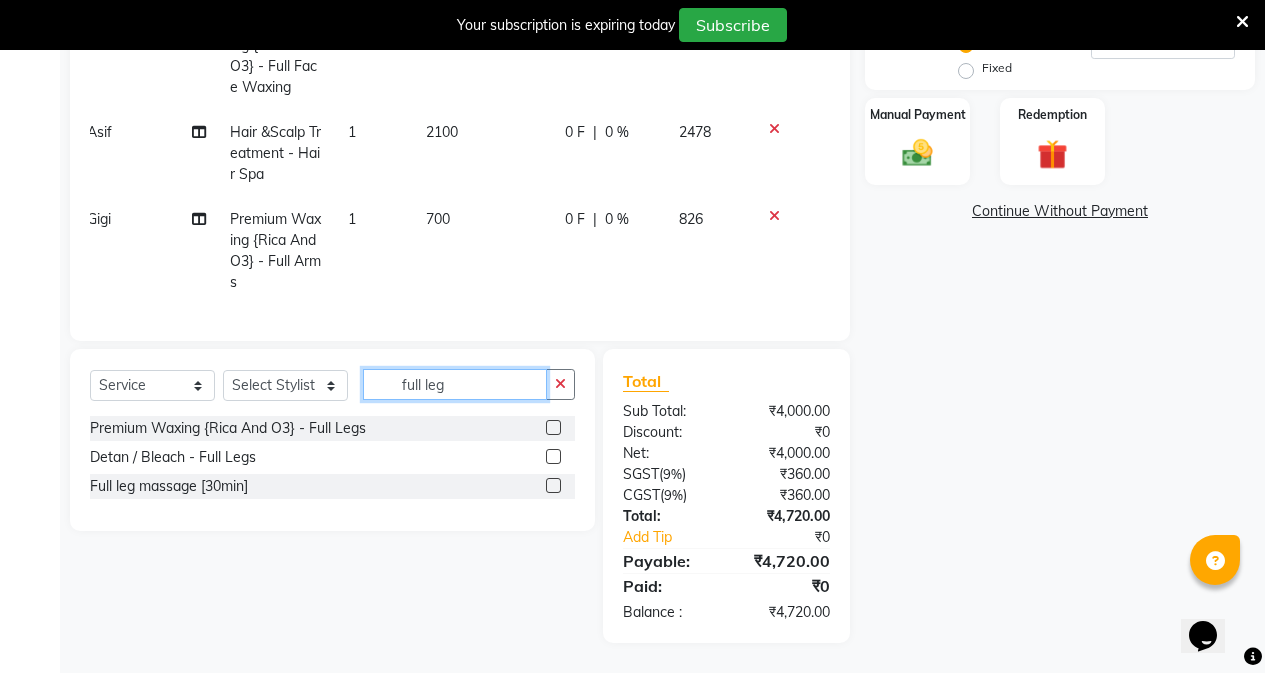 type on "full leg" 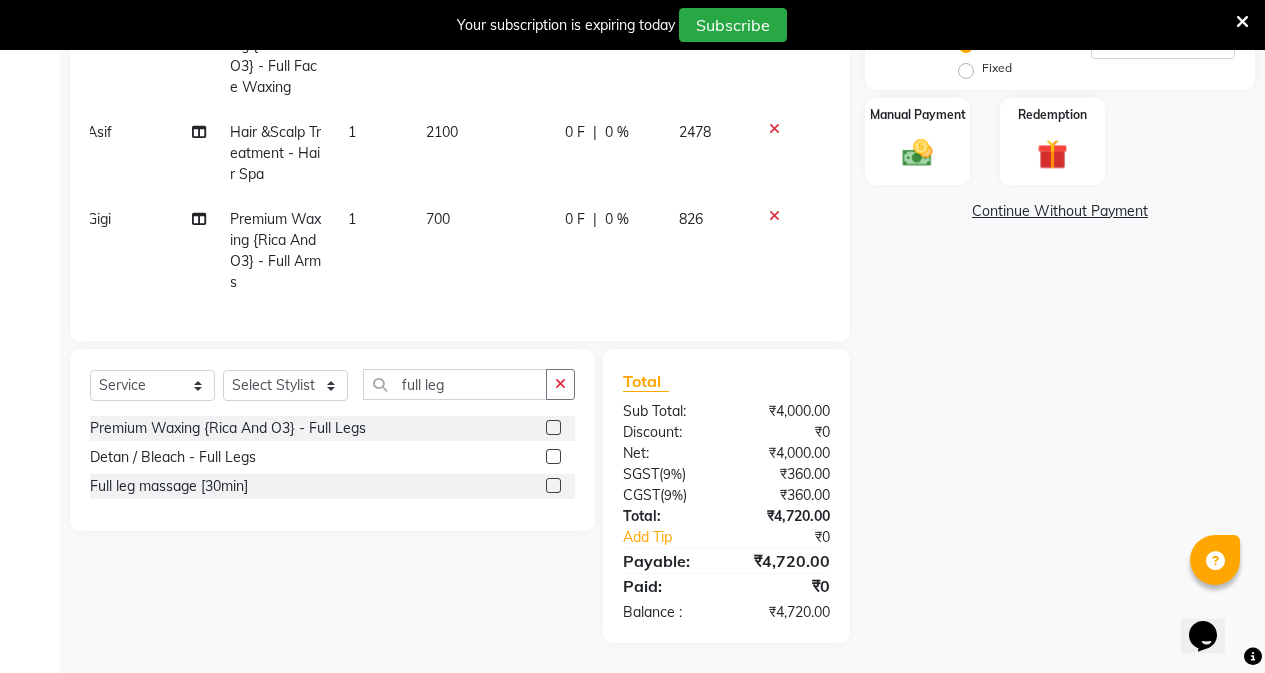 click 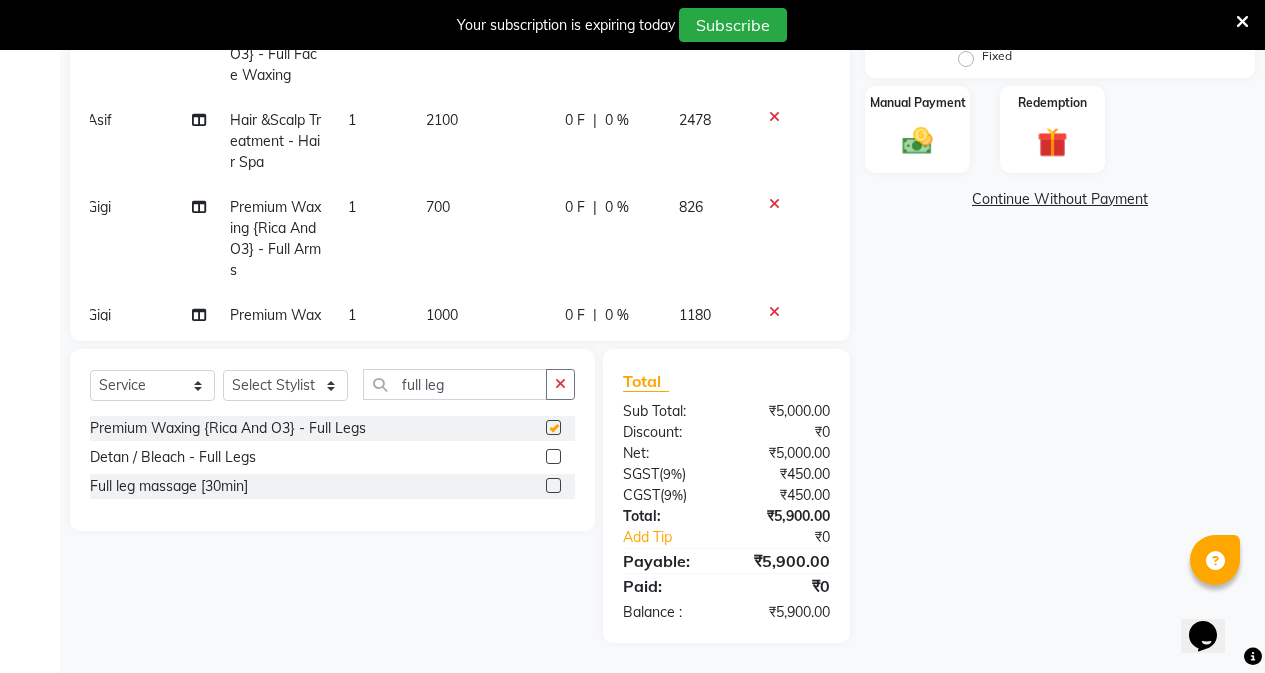 checkbox on "false" 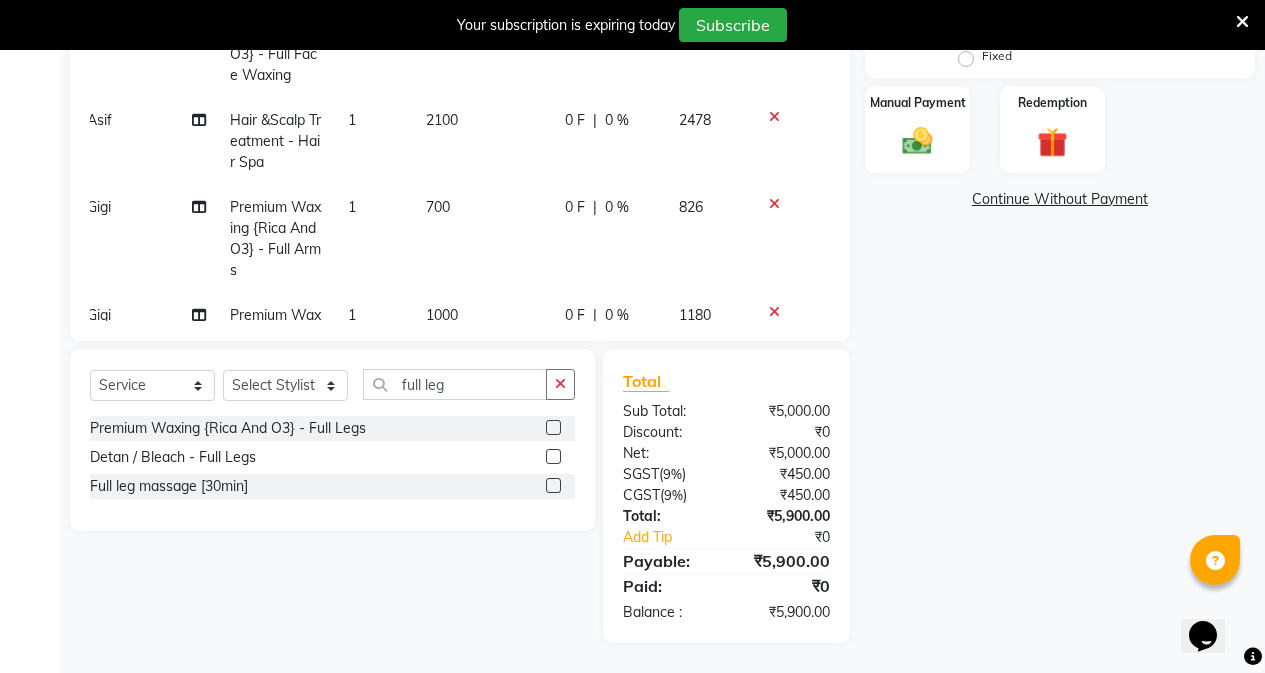 scroll, scrollTop: 111, scrollLeft: 15, axis: both 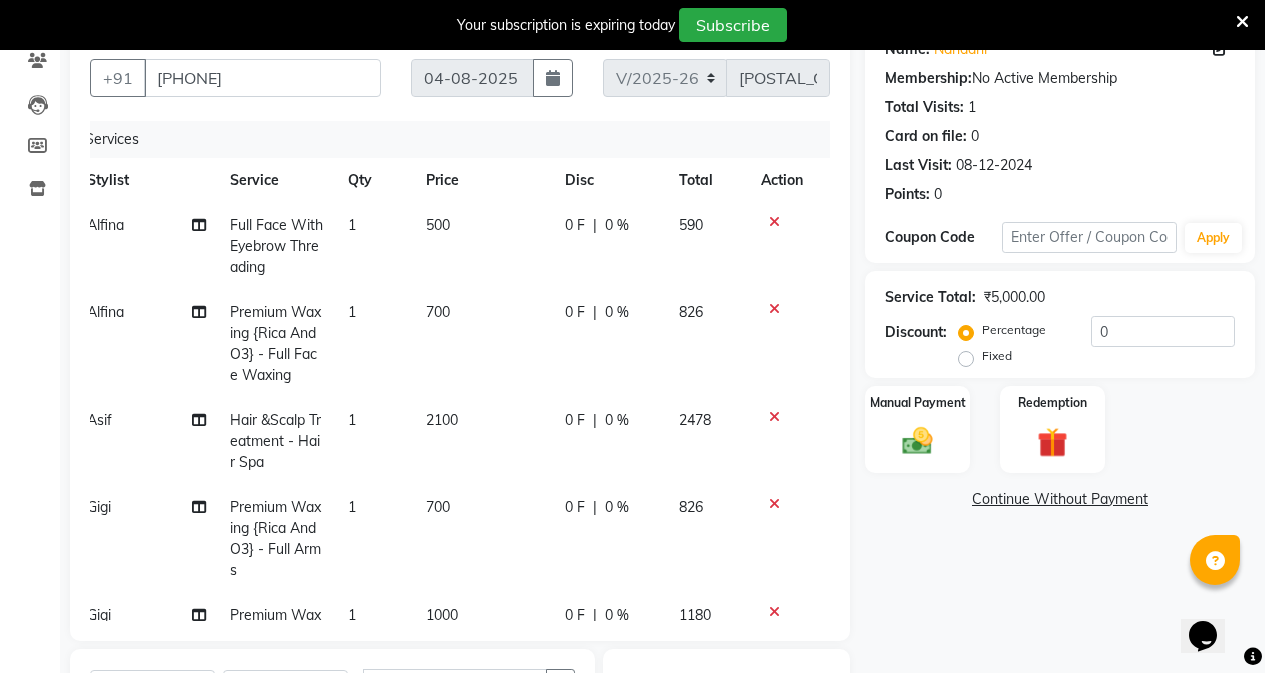 click 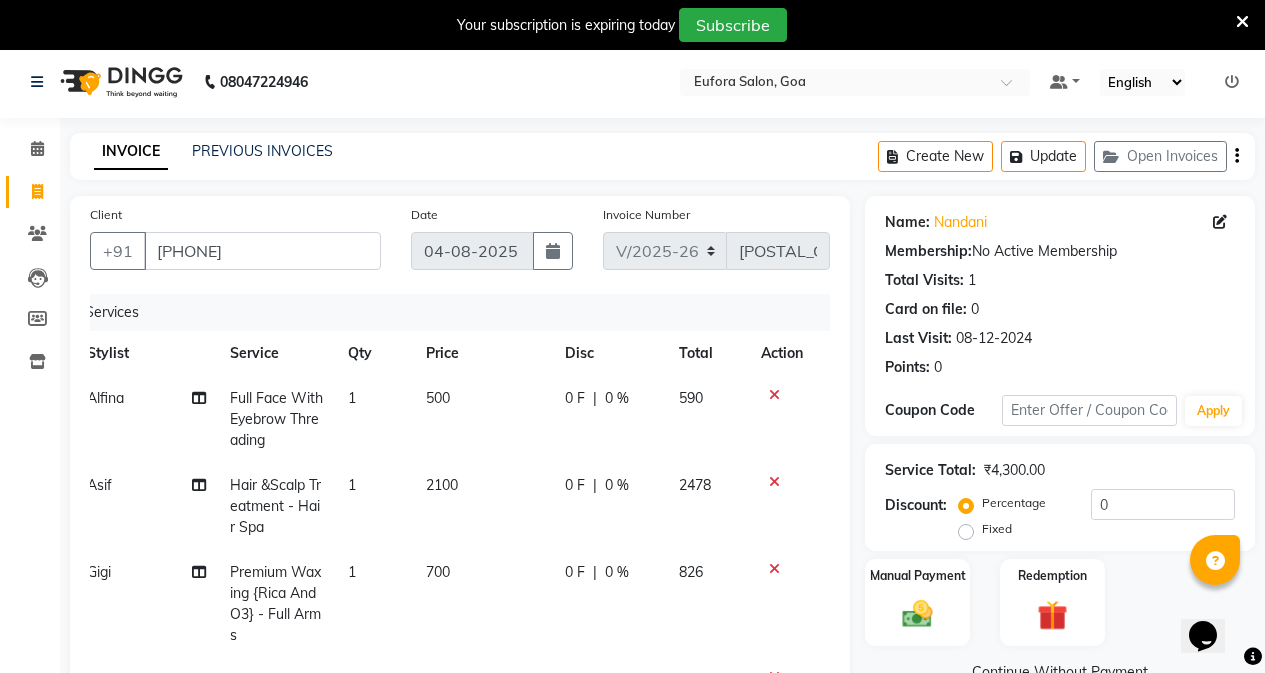 scroll, scrollTop: 0, scrollLeft: 0, axis: both 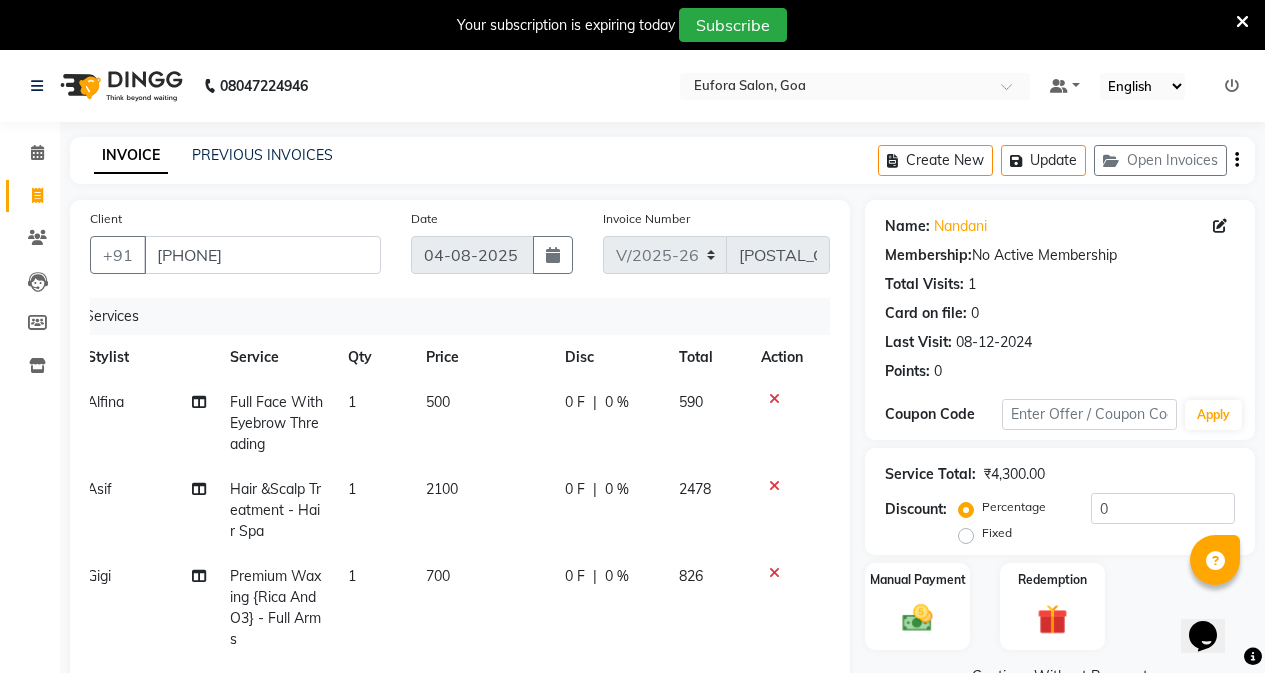 click at bounding box center [1242, 22] 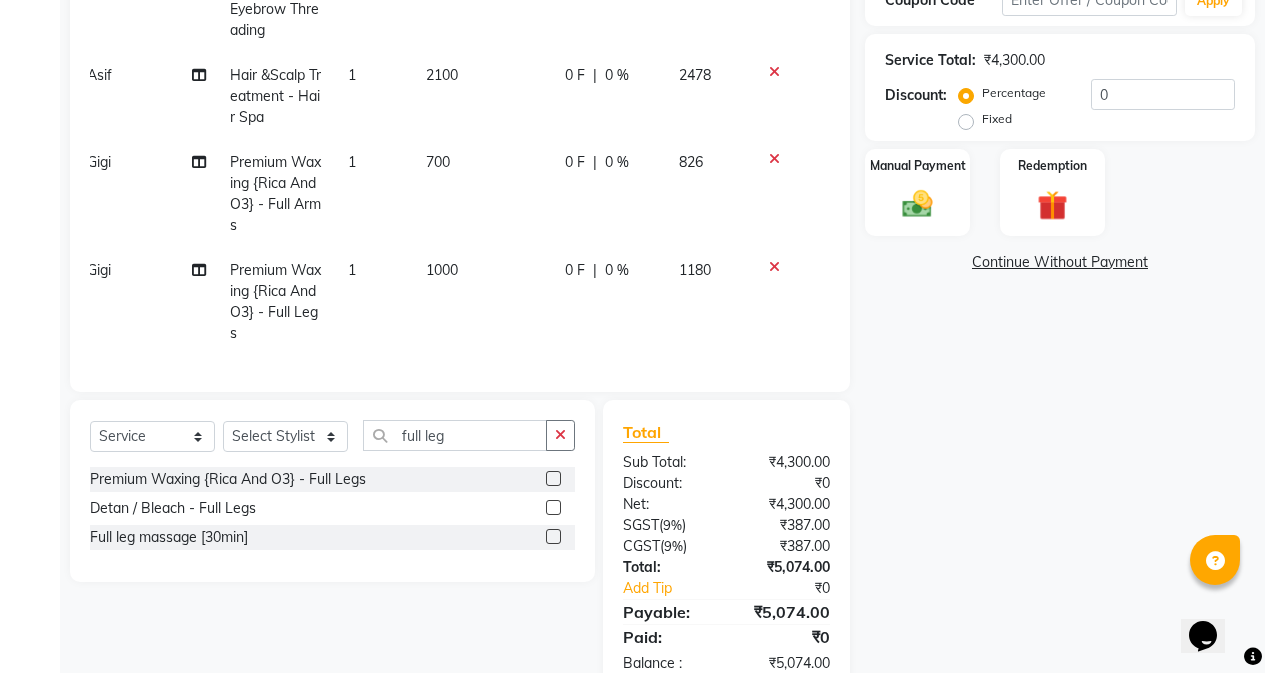 scroll, scrollTop: 415, scrollLeft: 0, axis: vertical 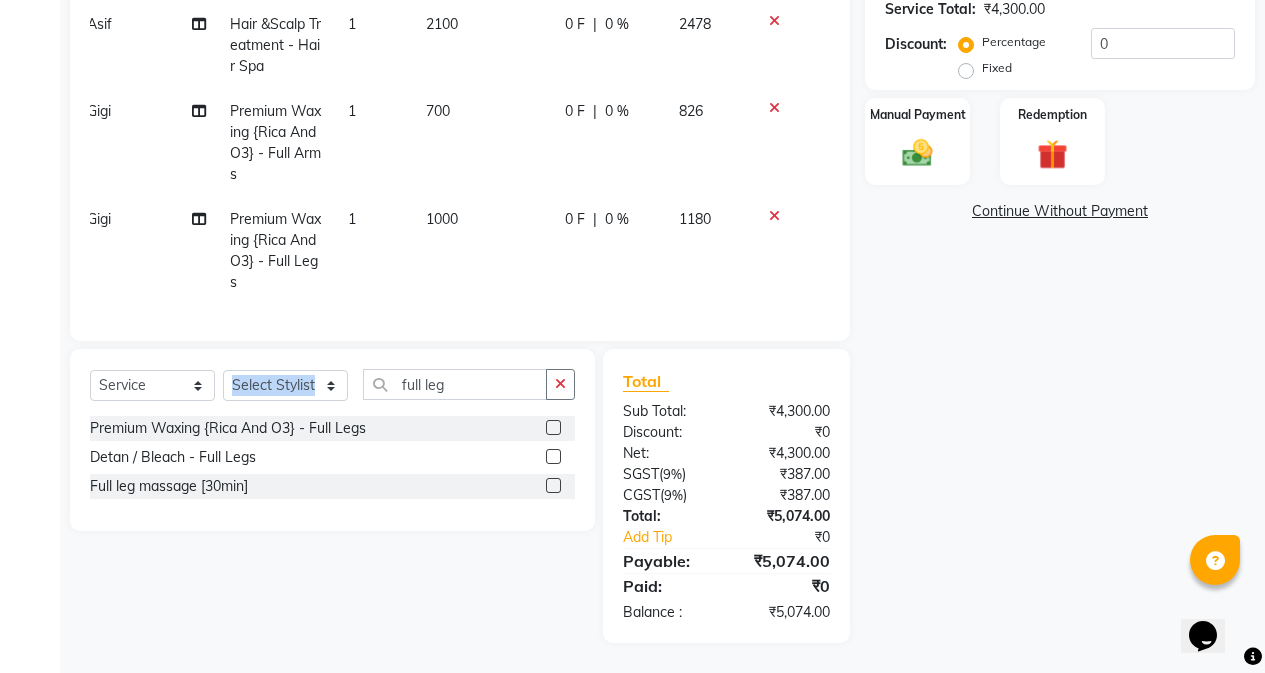 drag, startPoint x: 326, startPoint y: 343, endPoint x: 406, endPoint y: 348, distance: 80.1561 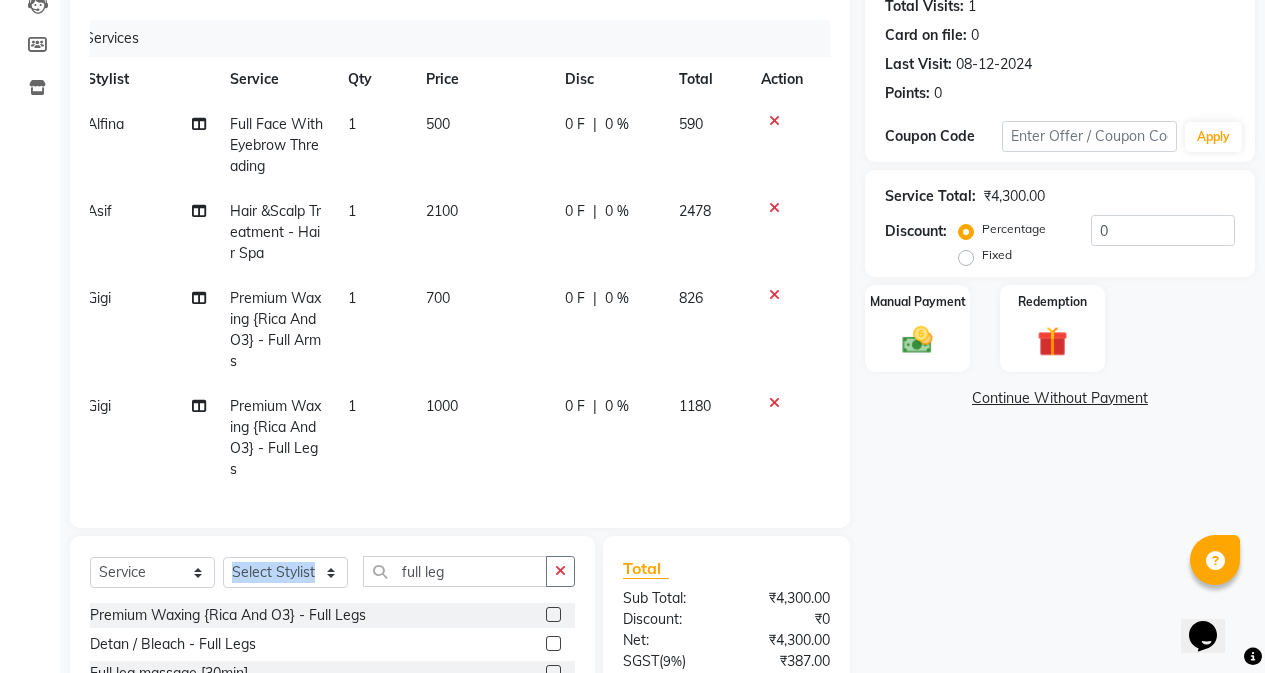 scroll, scrollTop: 400, scrollLeft: 0, axis: vertical 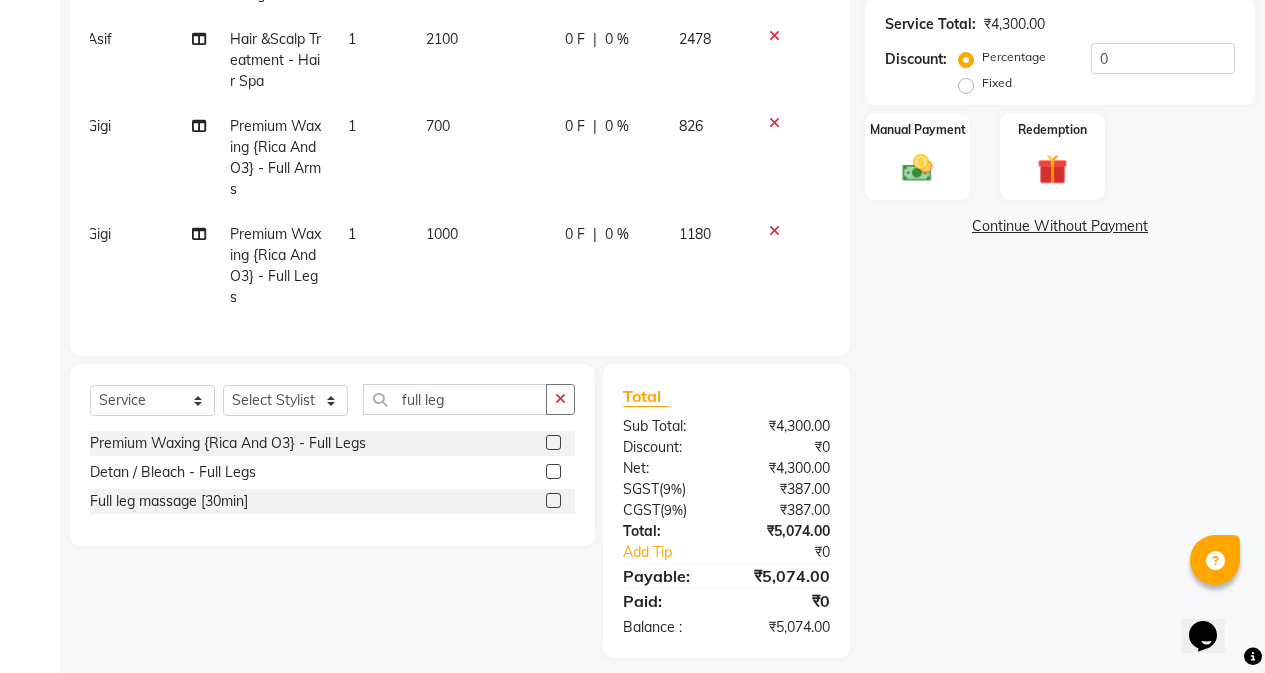 click on "Gigi" 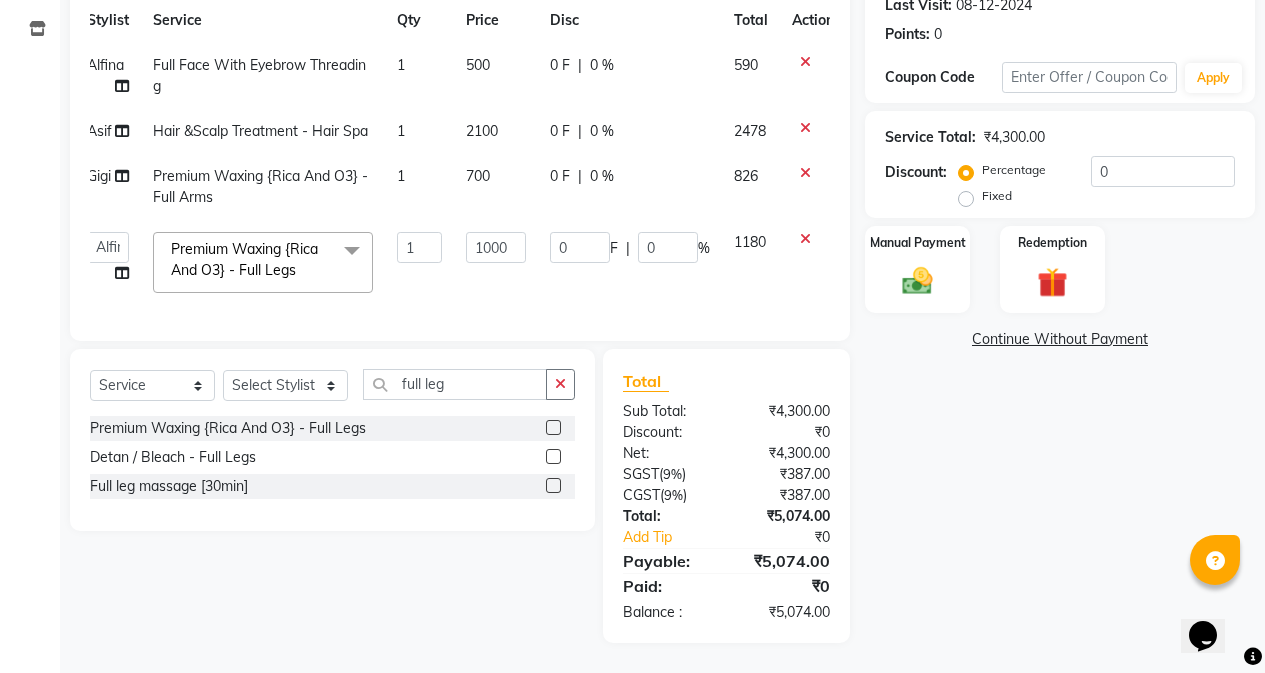 scroll, scrollTop: 302, scrollLeft: 0, axis: vertical 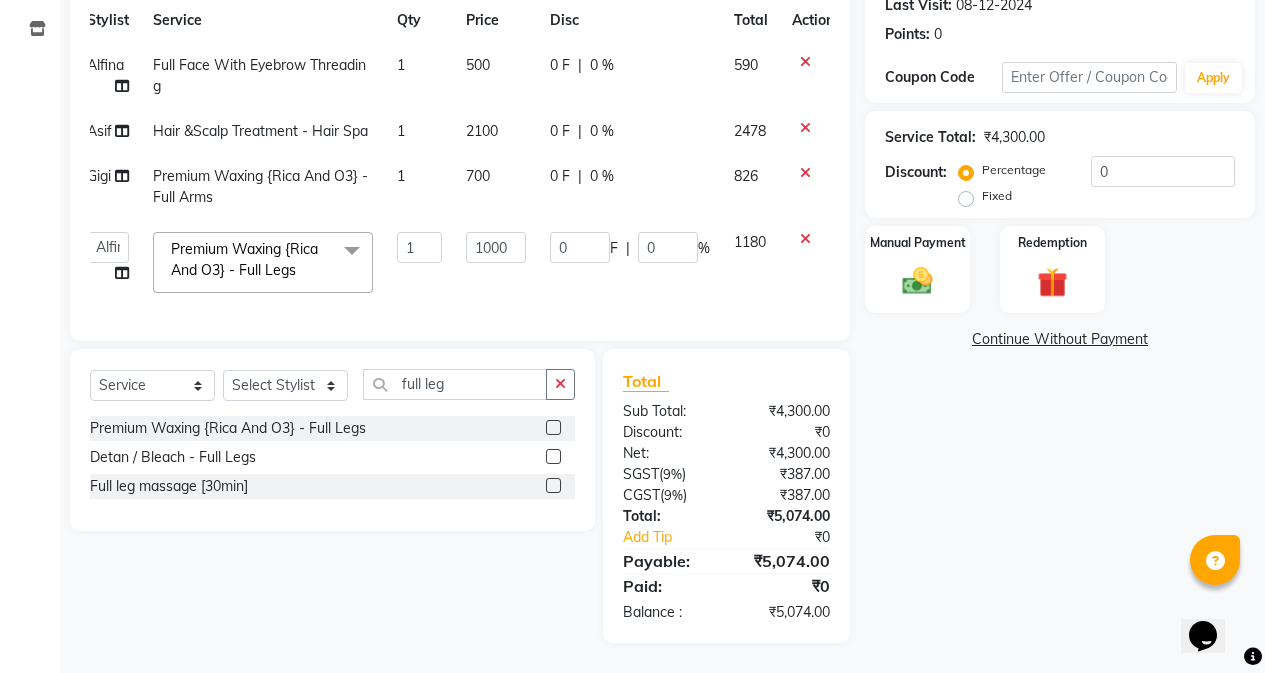 click on "Alfina   Aman   Asif   Christy   Gigi   John   Lili [NAME]   Roshan   shanawaz   Taruna" 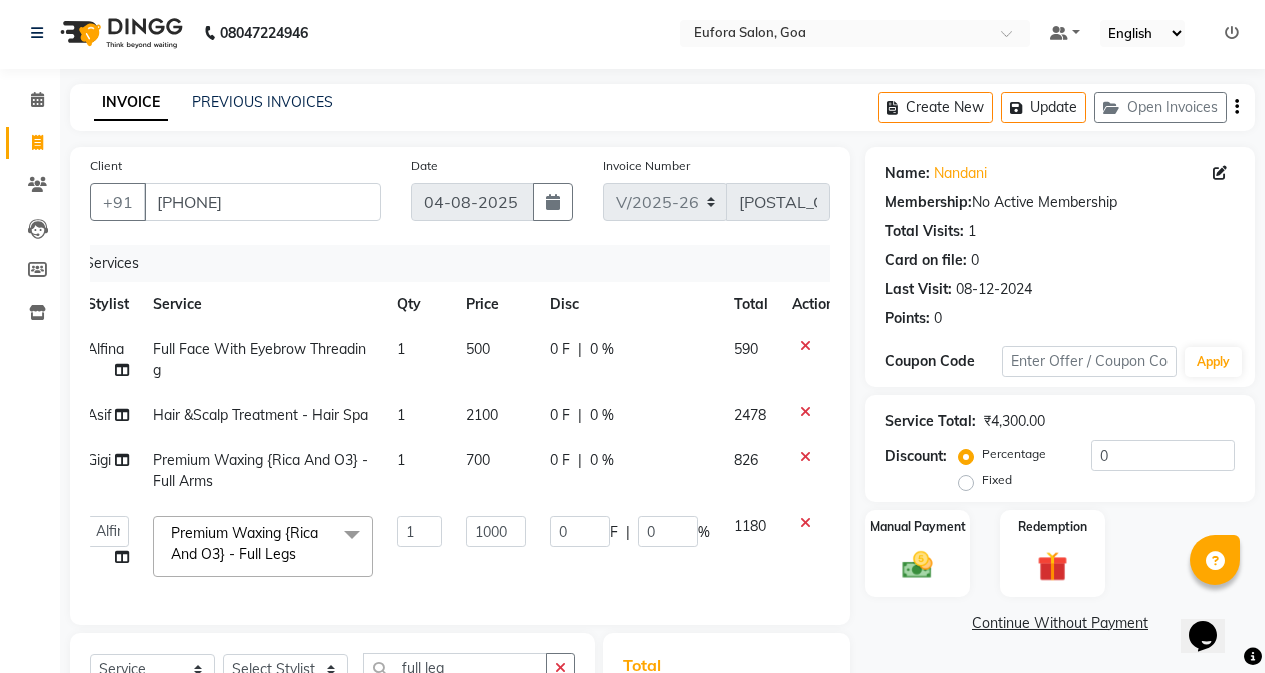 scroll, scrollTop: 0, scrollLeft: 0, axis: both 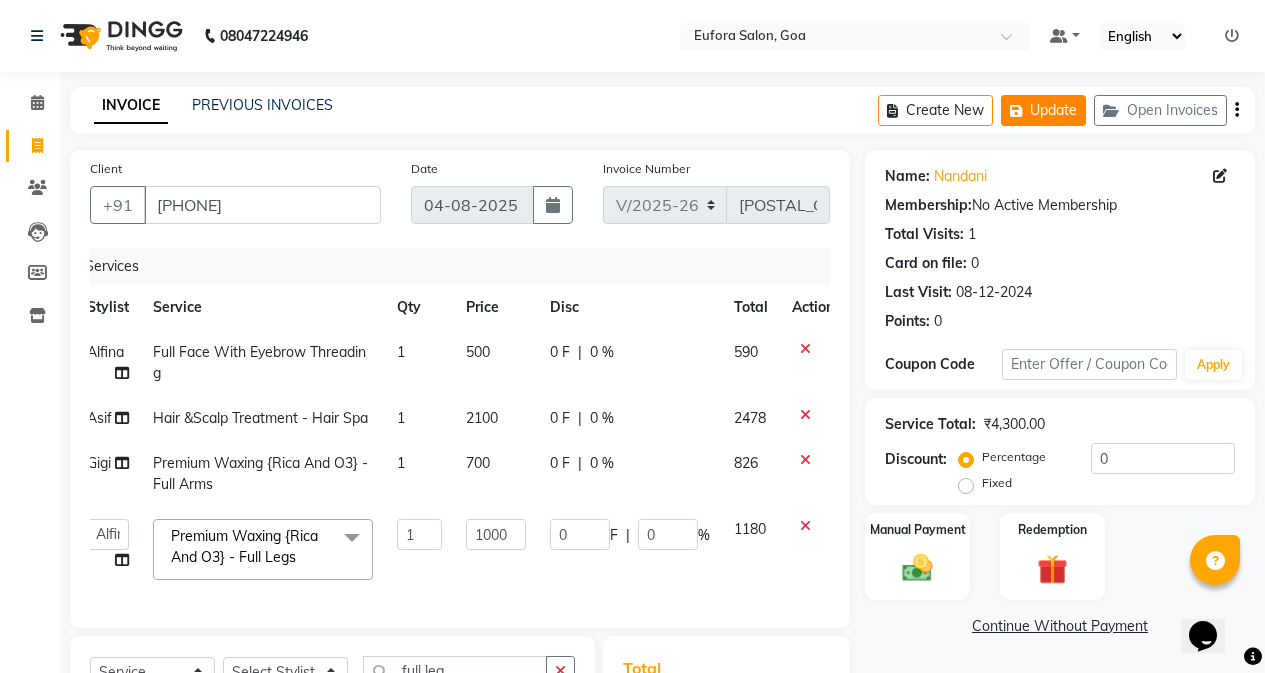 click on "Update" 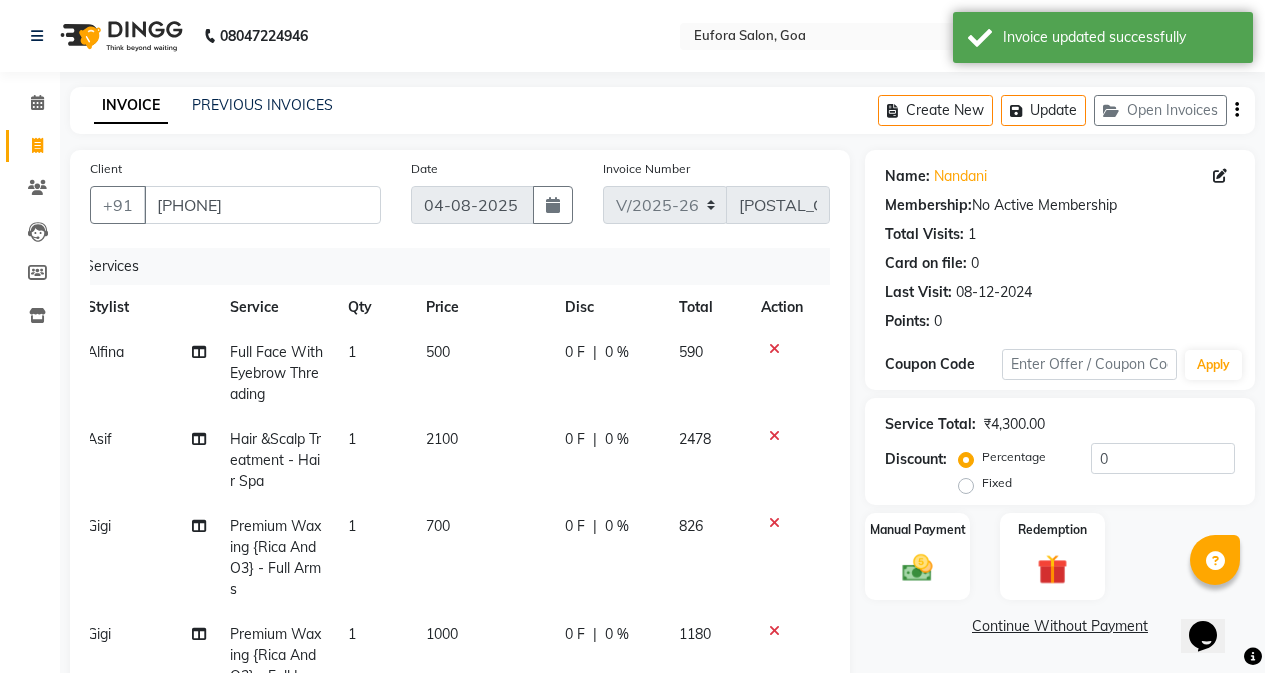 scroll, scrollTop: 3, scrollLeft: 15, axis: both 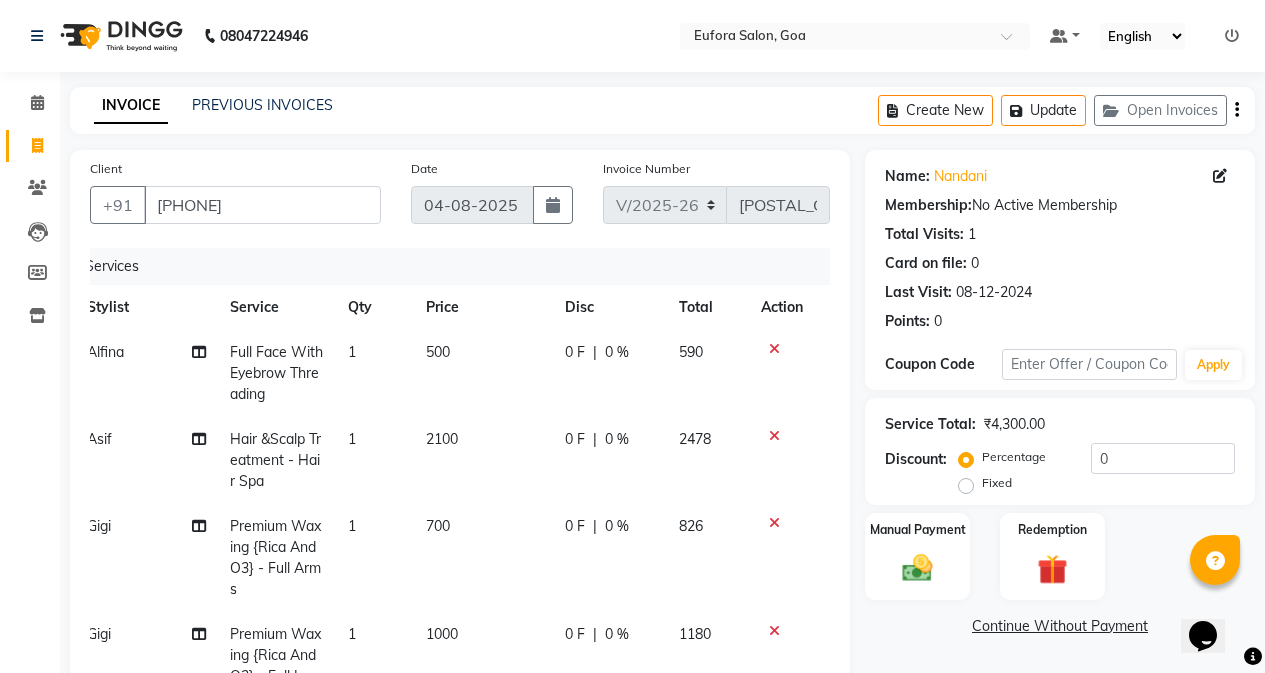 click 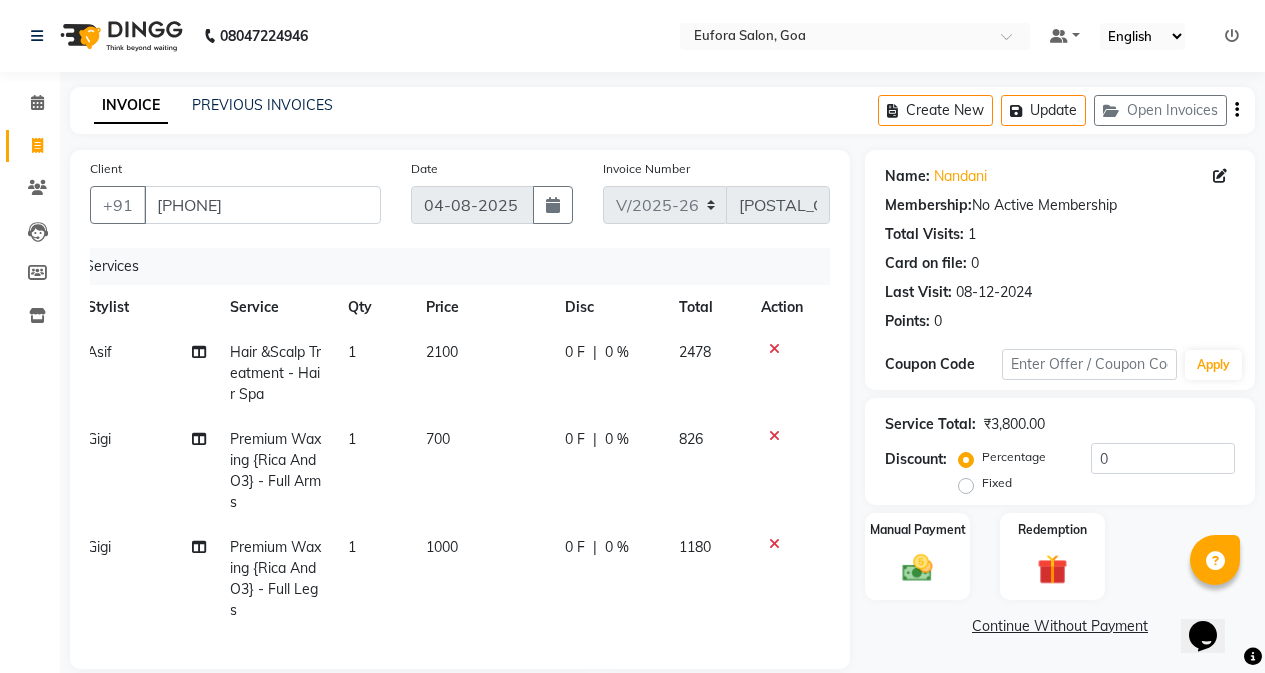 scroll, scrollTop: 0, scrollLeft: 15, axis: horizontal 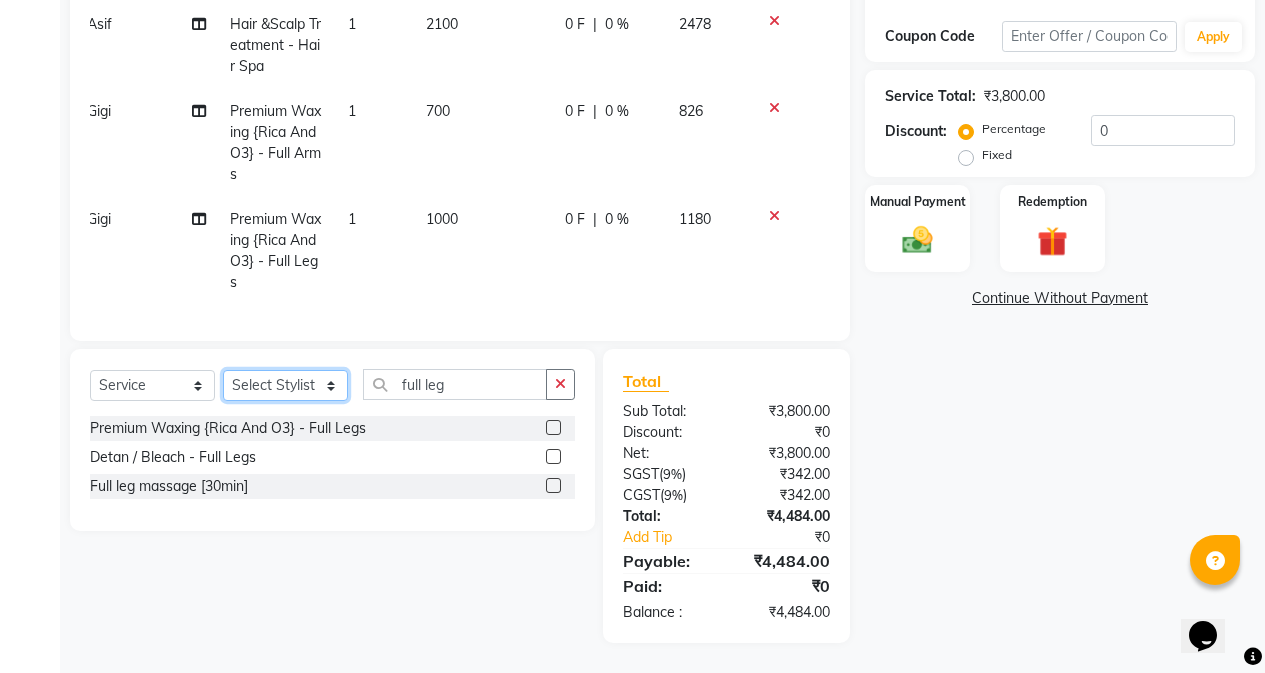 click on "Select Stylist Alfina Aman Asif Christy Gigi John Lili [NAME] Roshan shanawaz Taruna" 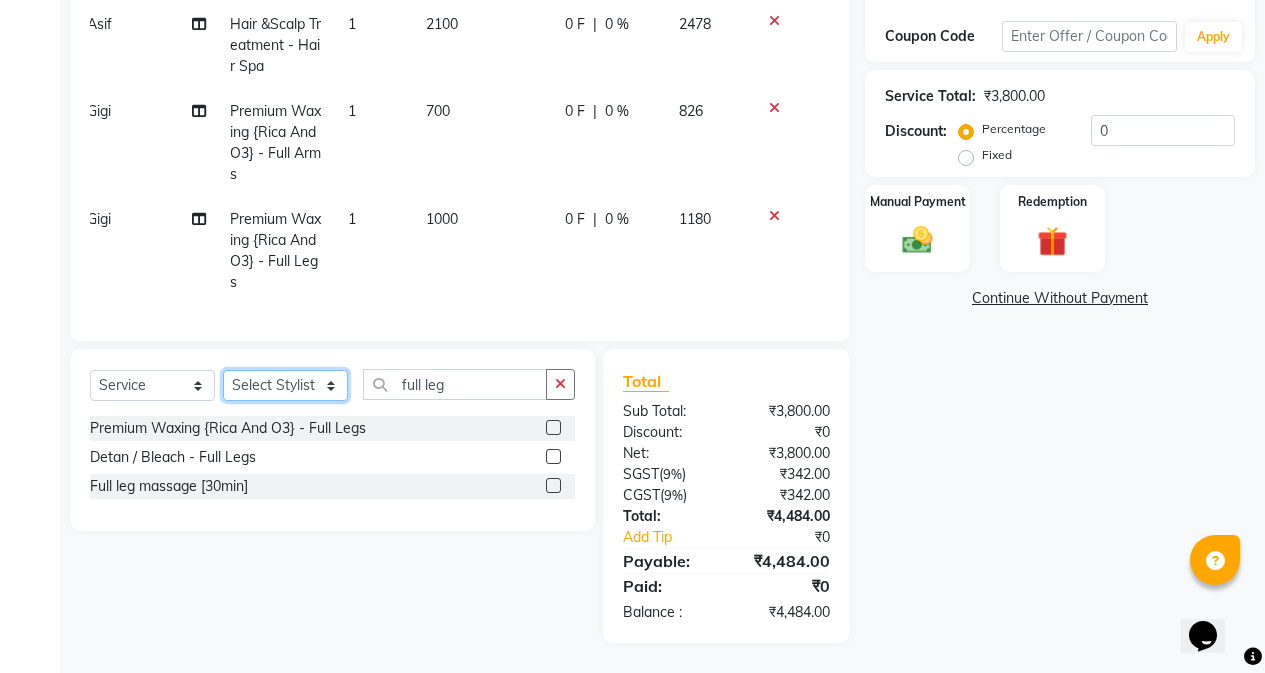 select on "69833" 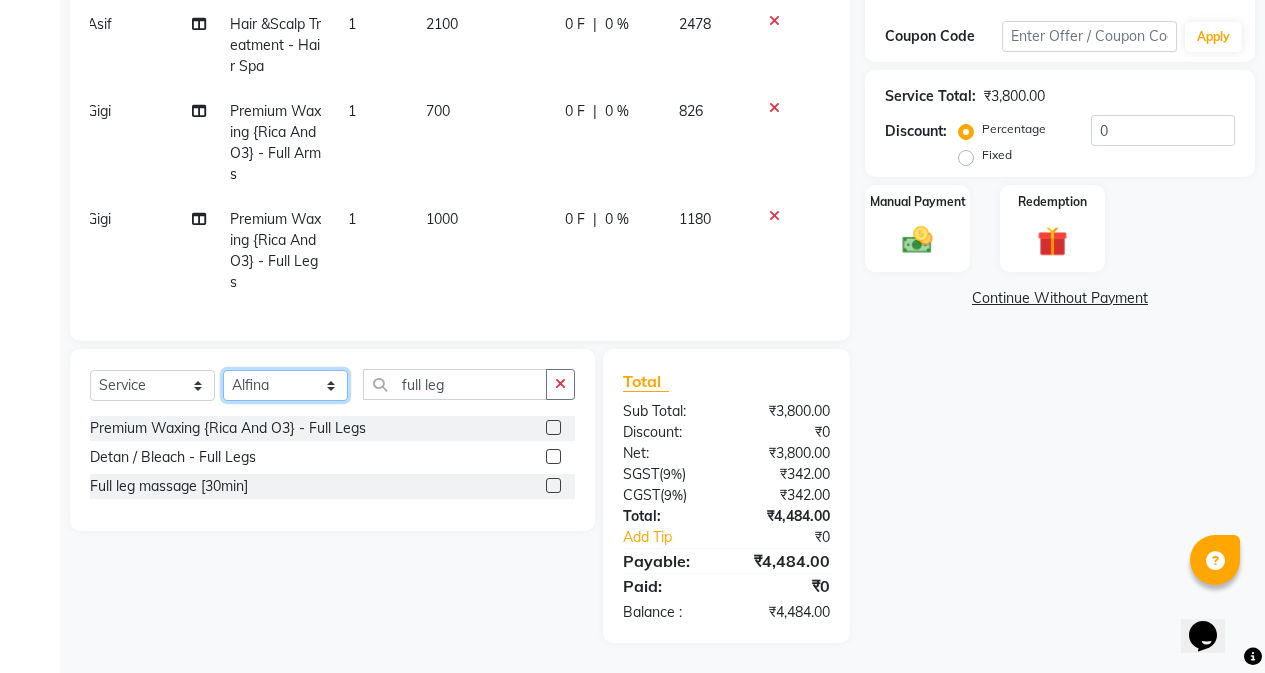 click on "Select Stylist Alfina Aman Asif Christy Gigi John Lili [NAME] Roshan shanawaz Taruna" 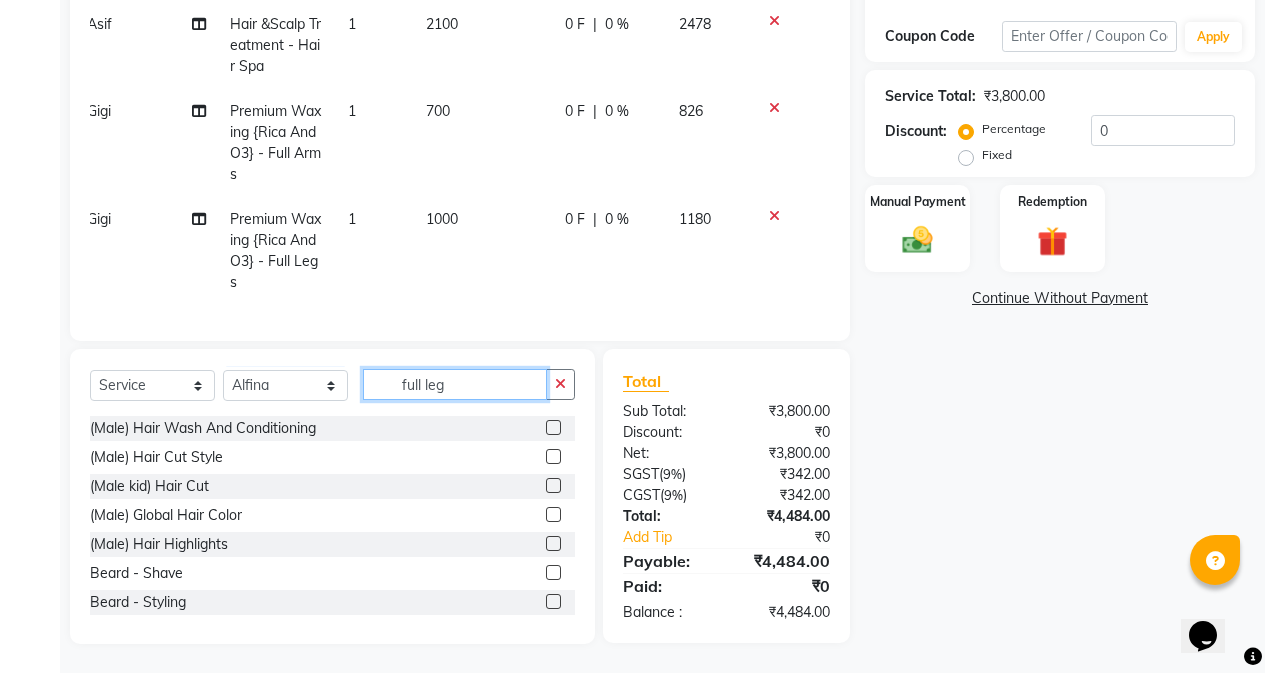 drag, startPoint x: 434, startPoint y: 391, endPoint x: 236, endPoint y: 397, distance: 198.09088 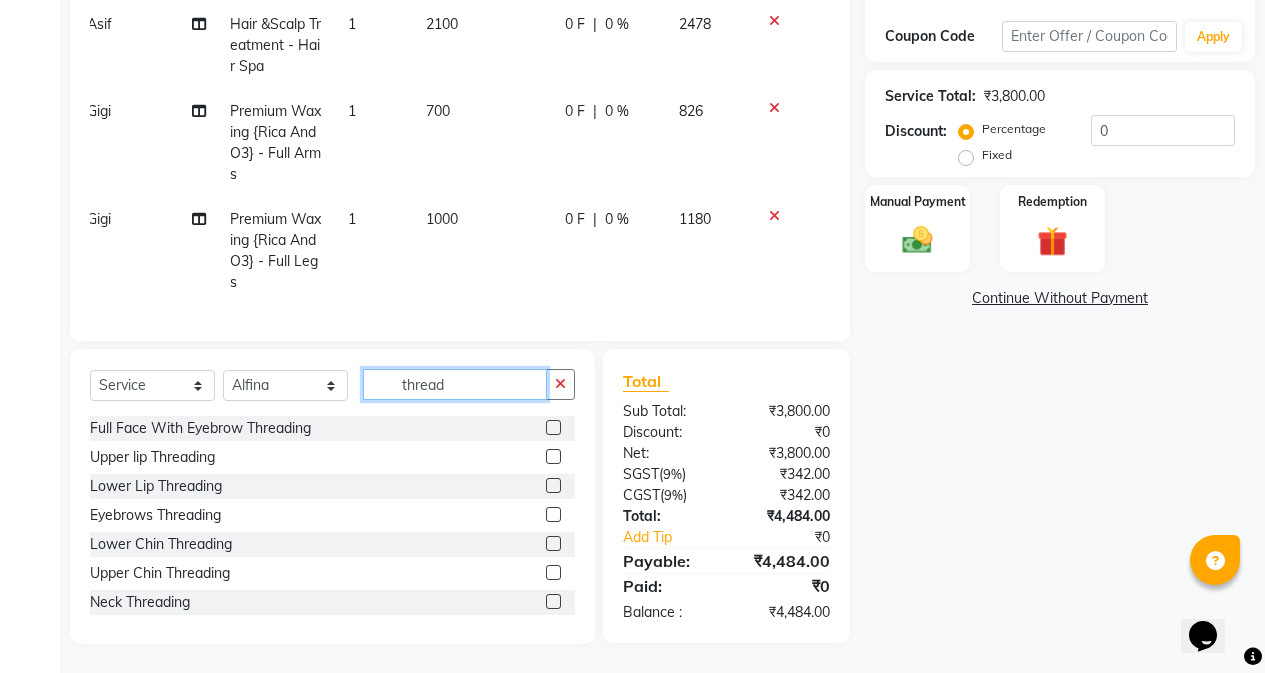 type on "thread" 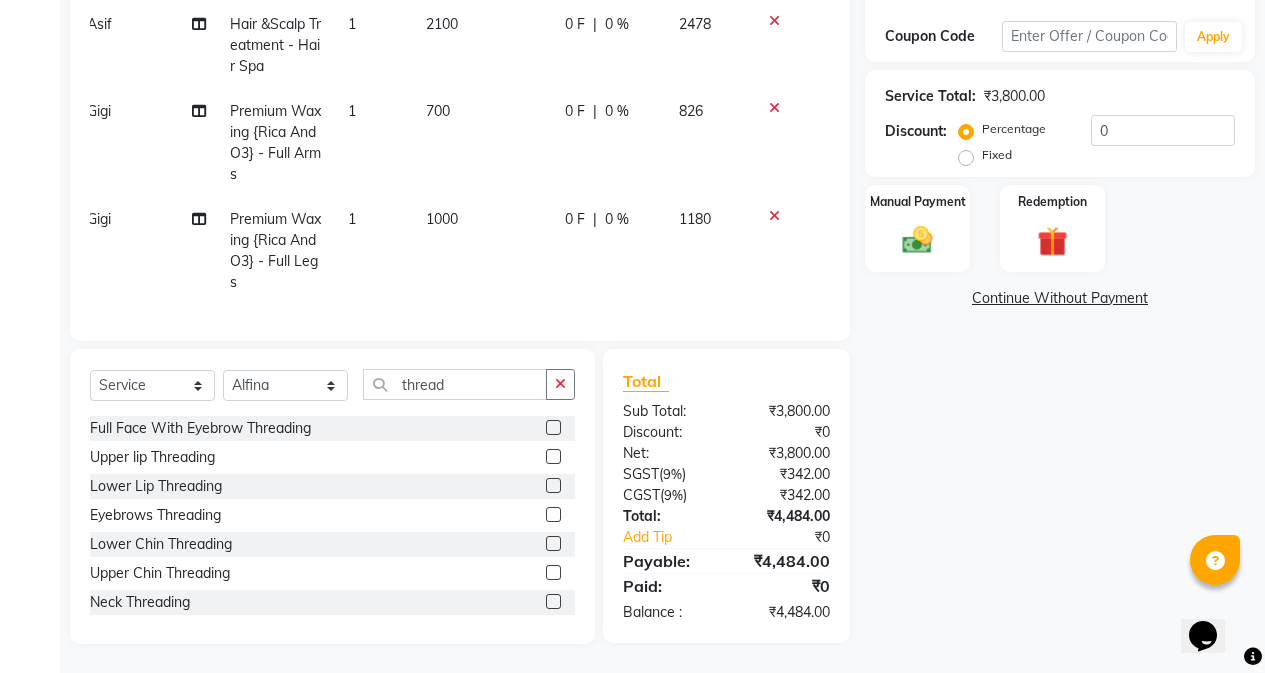 click 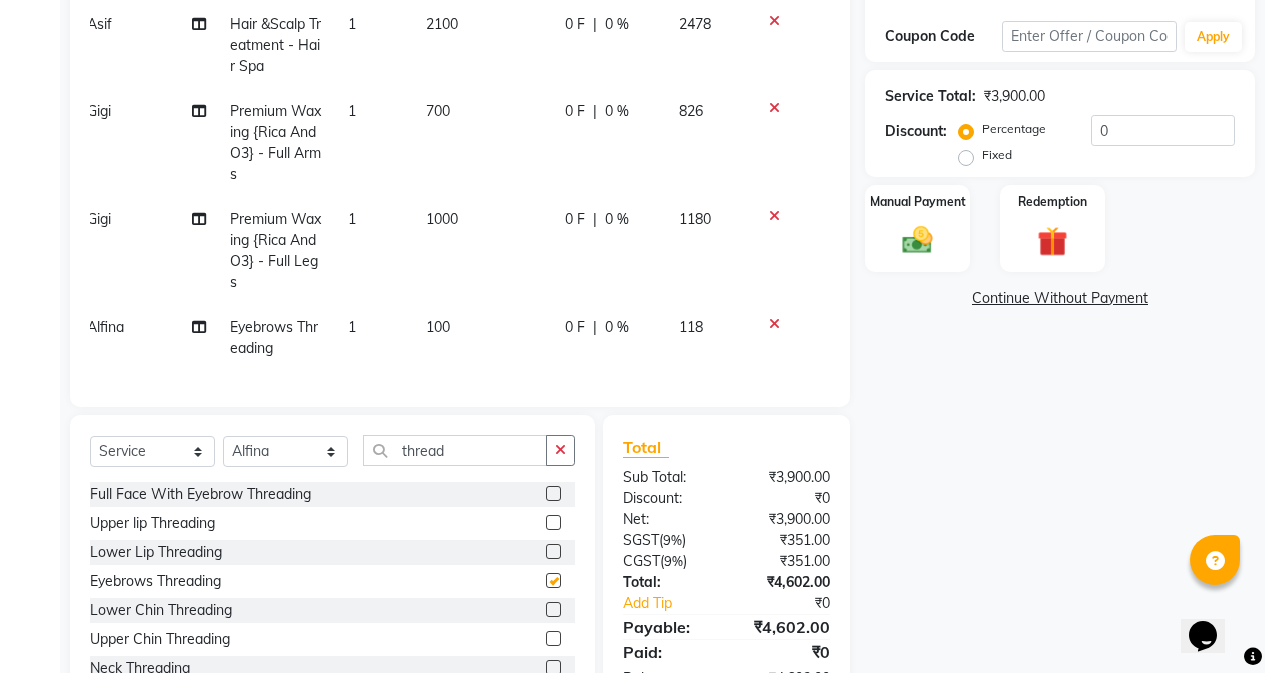 checkbox on "false" 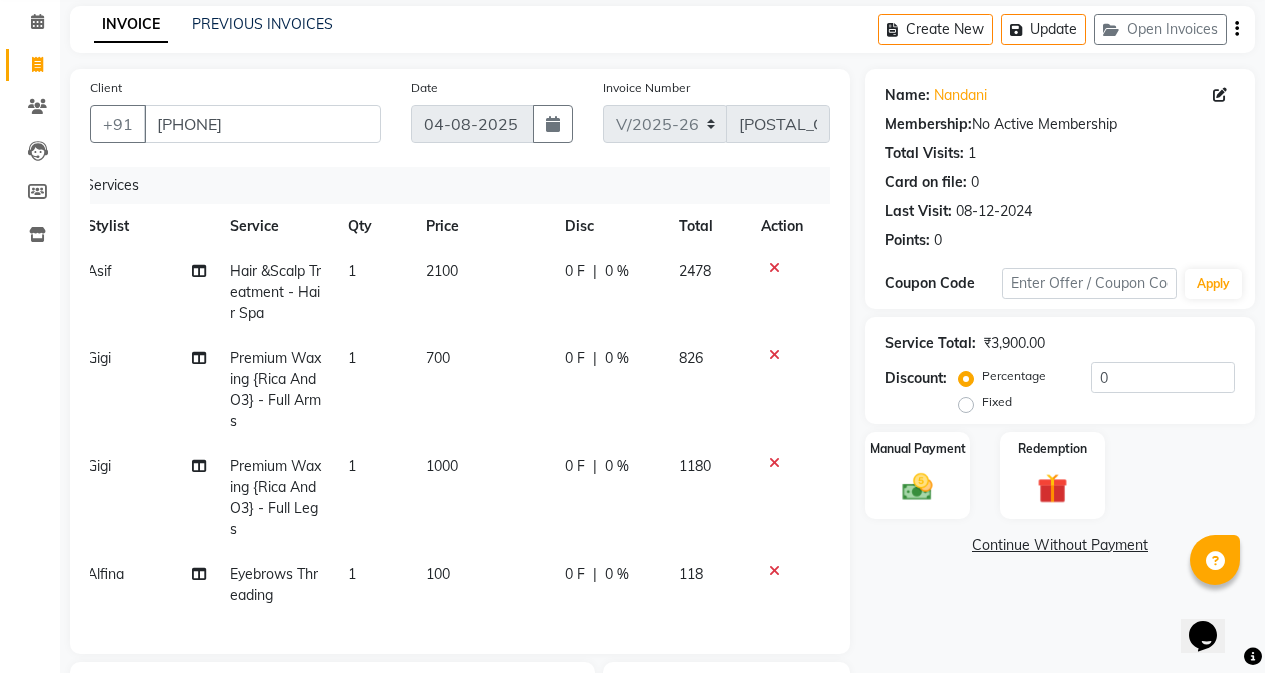 scroll, scrollTop: 0, scrollLeft: 0, axis: both 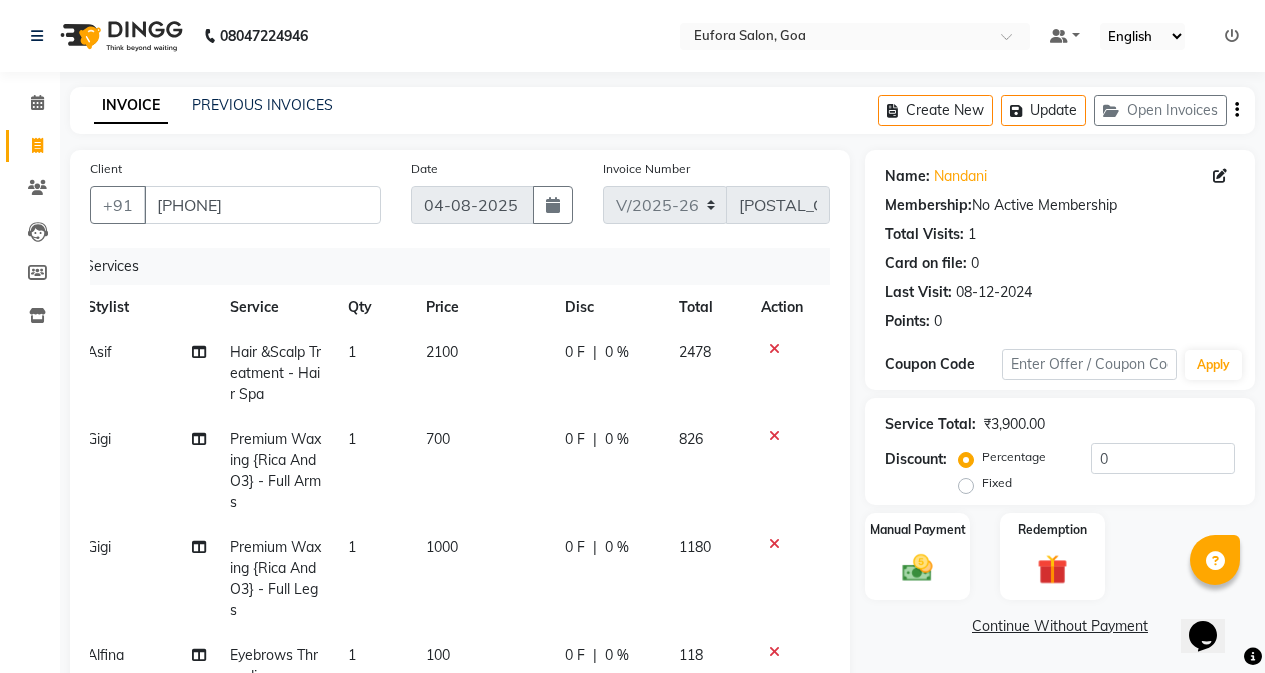 click on "Create New   Update   Open Invoices" 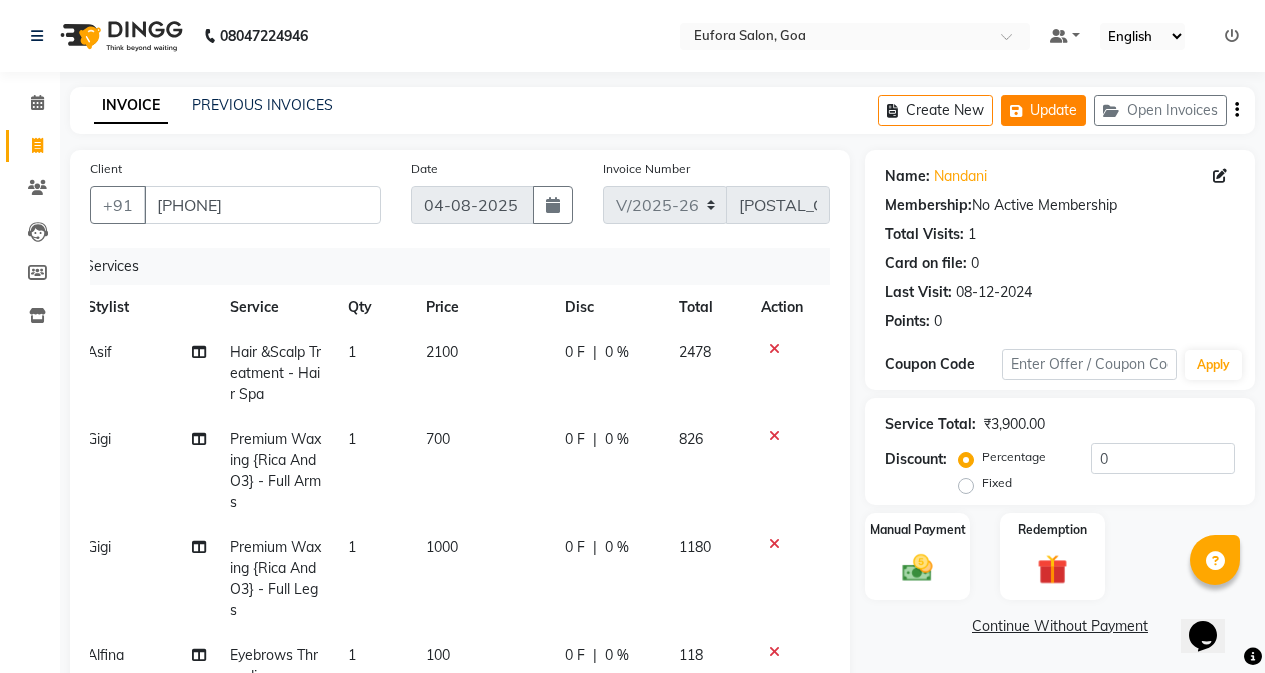 click on "Update" 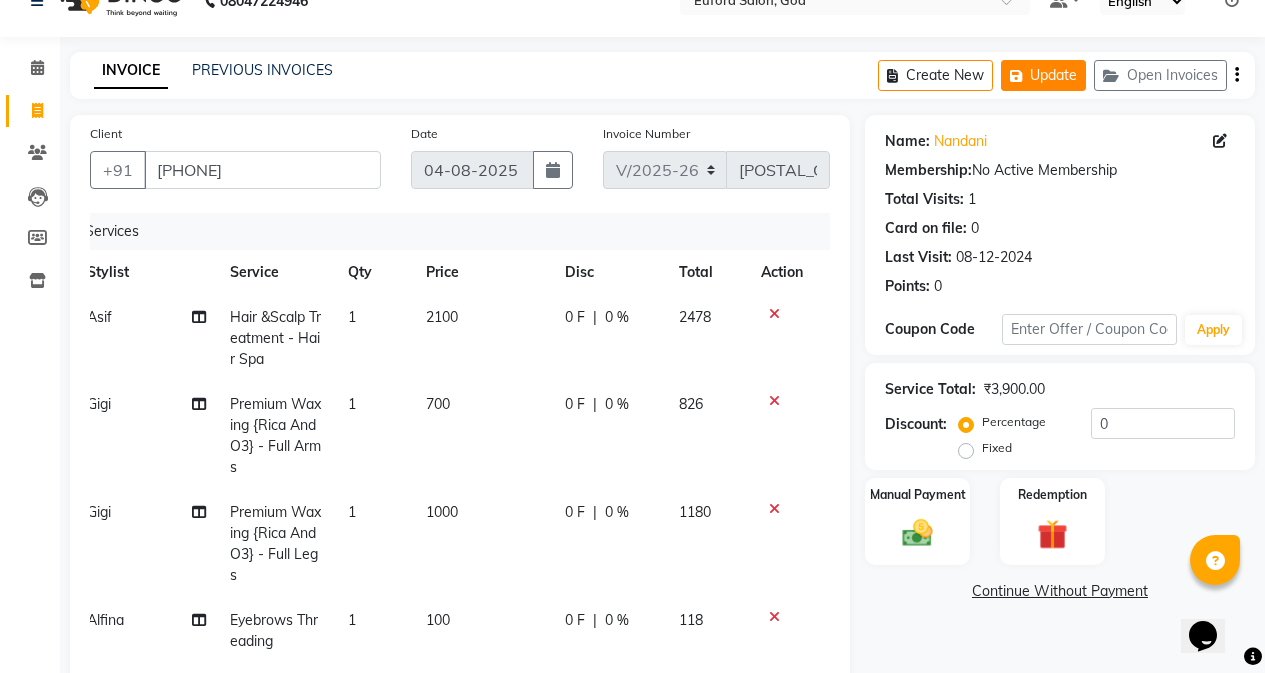 scroll, scrollTop: 0, scrollLeft: 0, axis: both 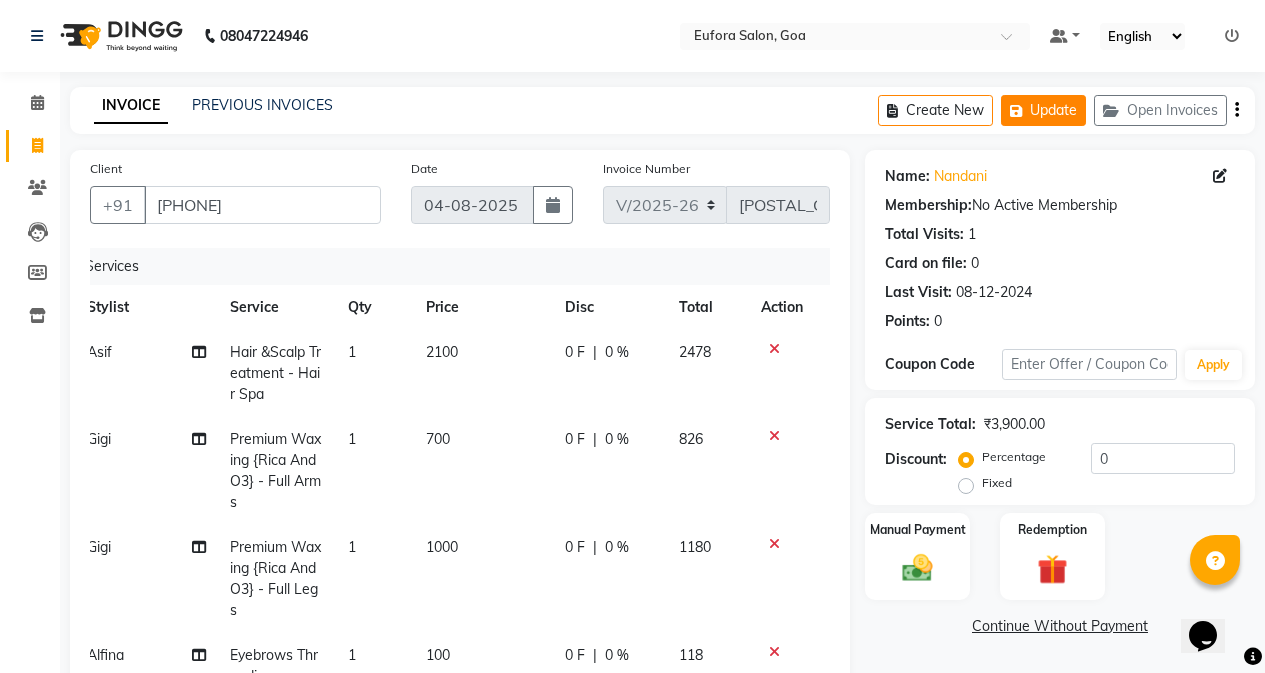click on "Update" 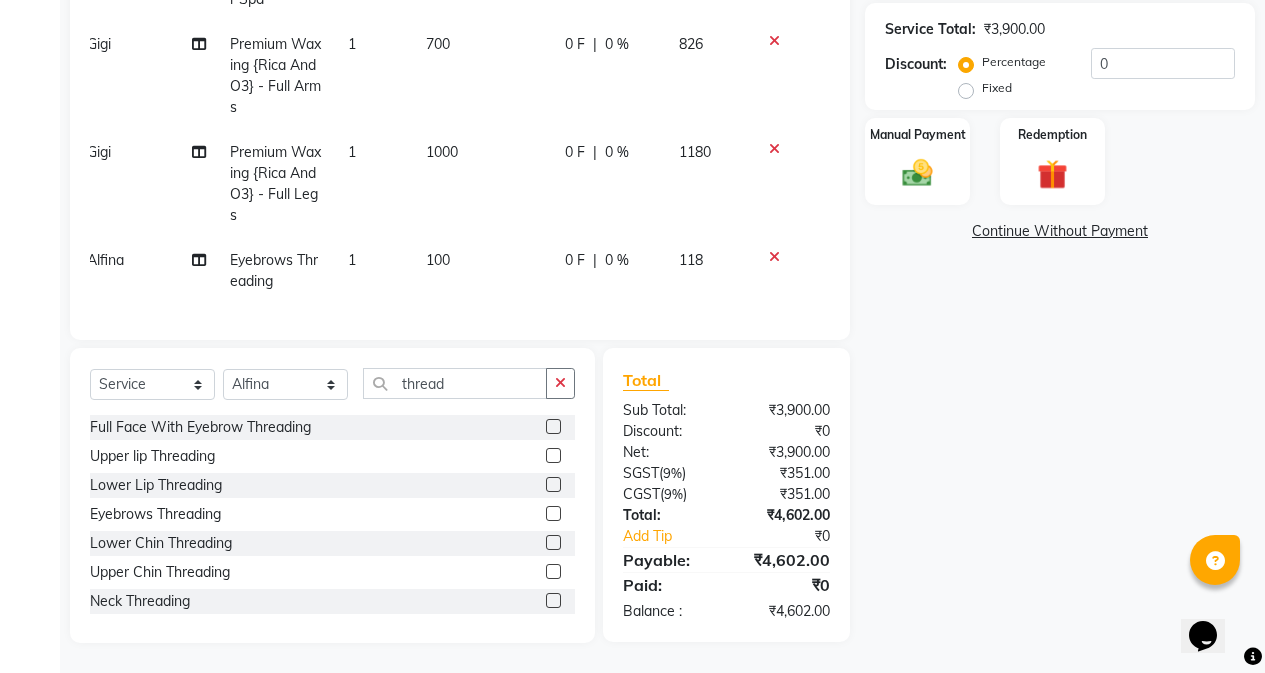 scroll, scrollTop: 410, scrollLeft: 0, axis: vertical 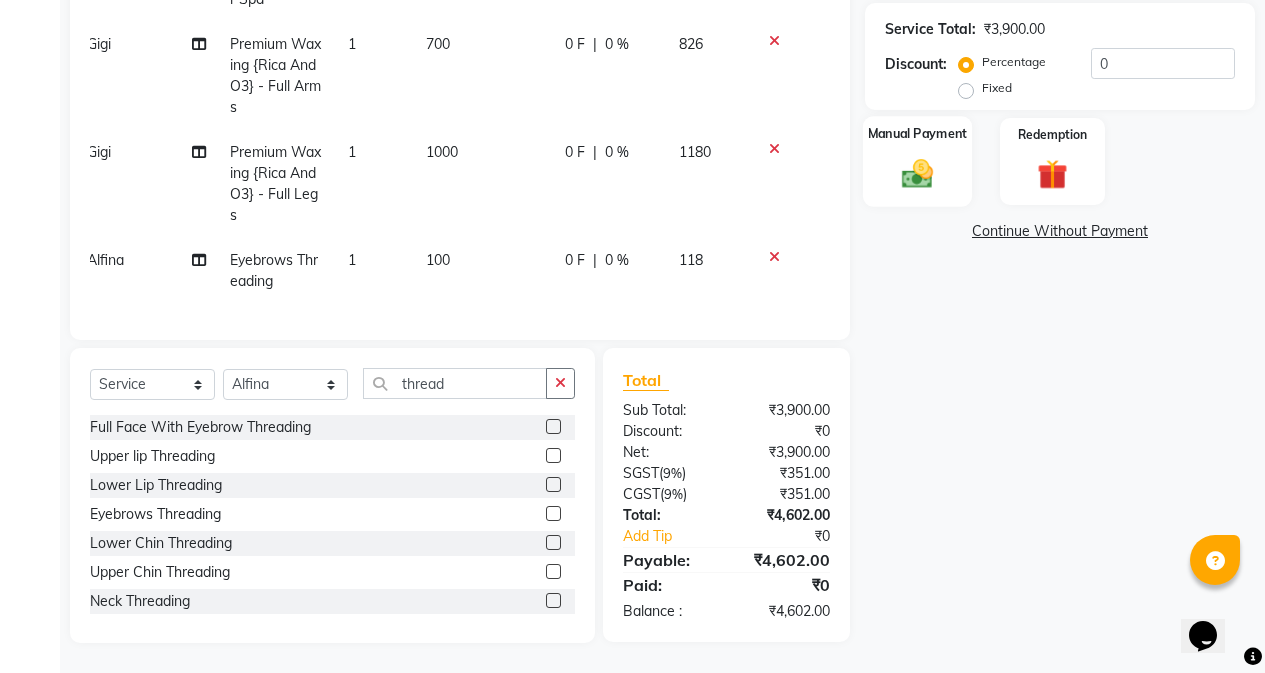 click on "Manual Payment" 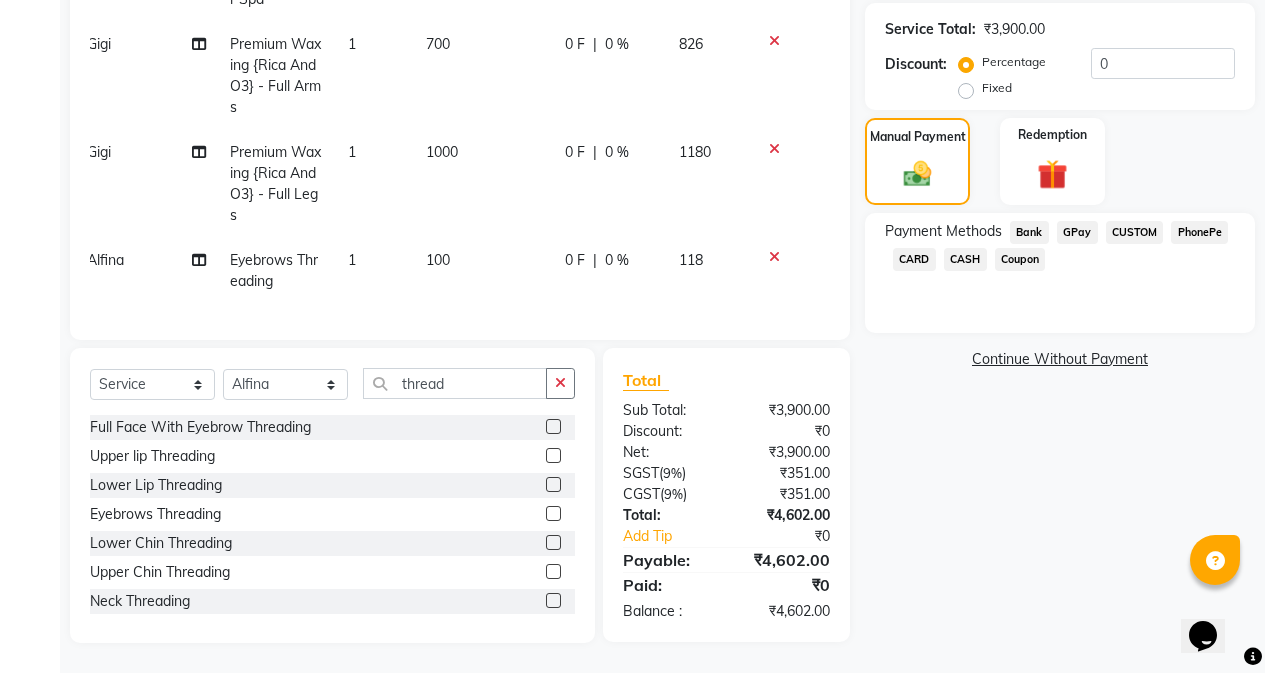 click on "CARD" 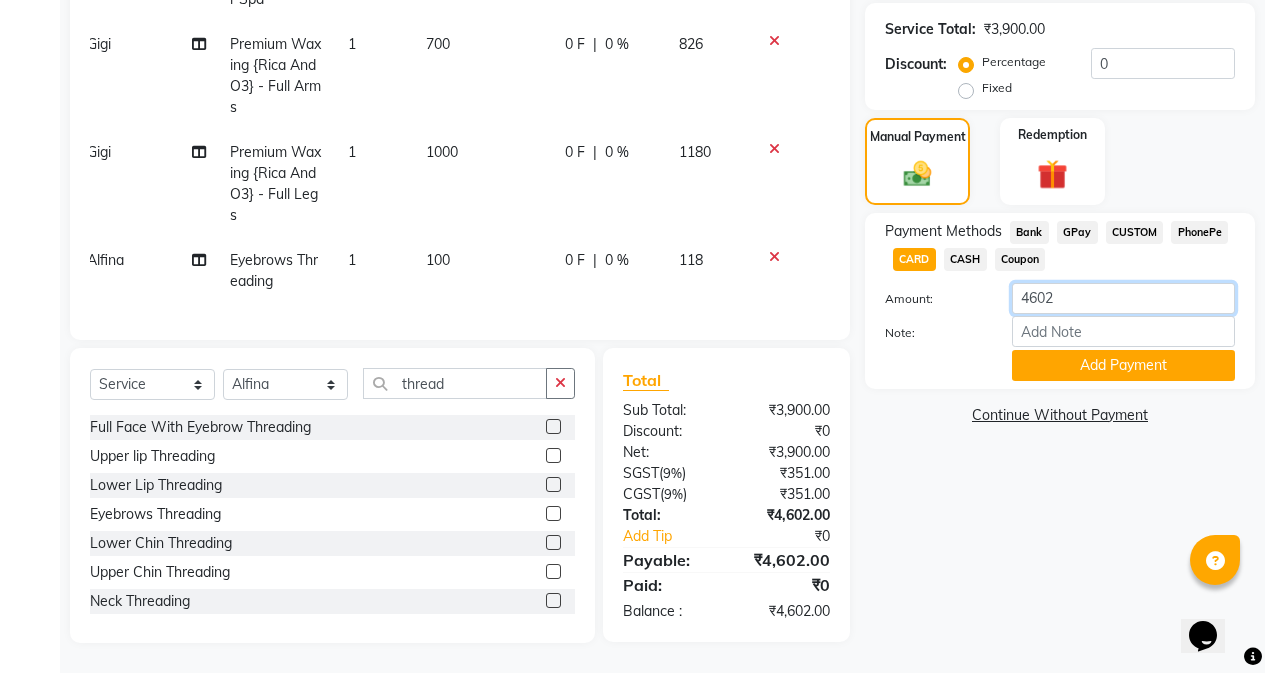 drag, startPoint x: 1055, startPoint y: 290, endPoint x: 985, endPoint y: 292, distance: 70.028564 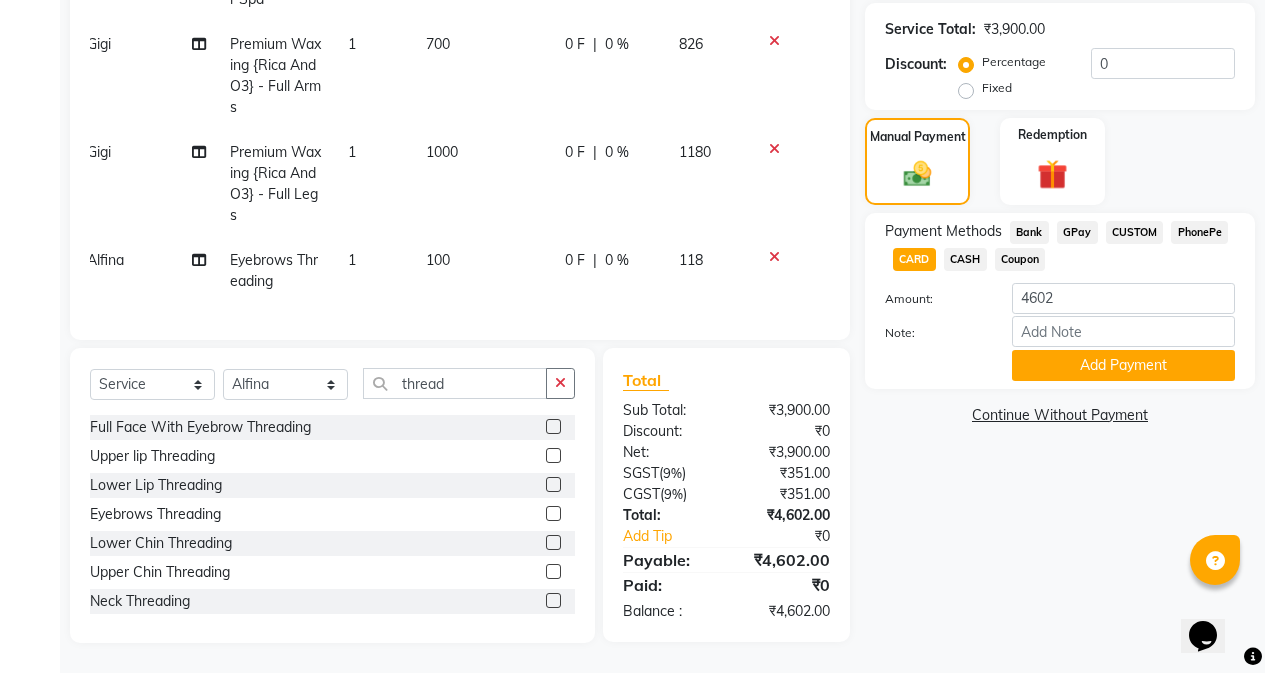 click on "Note:" 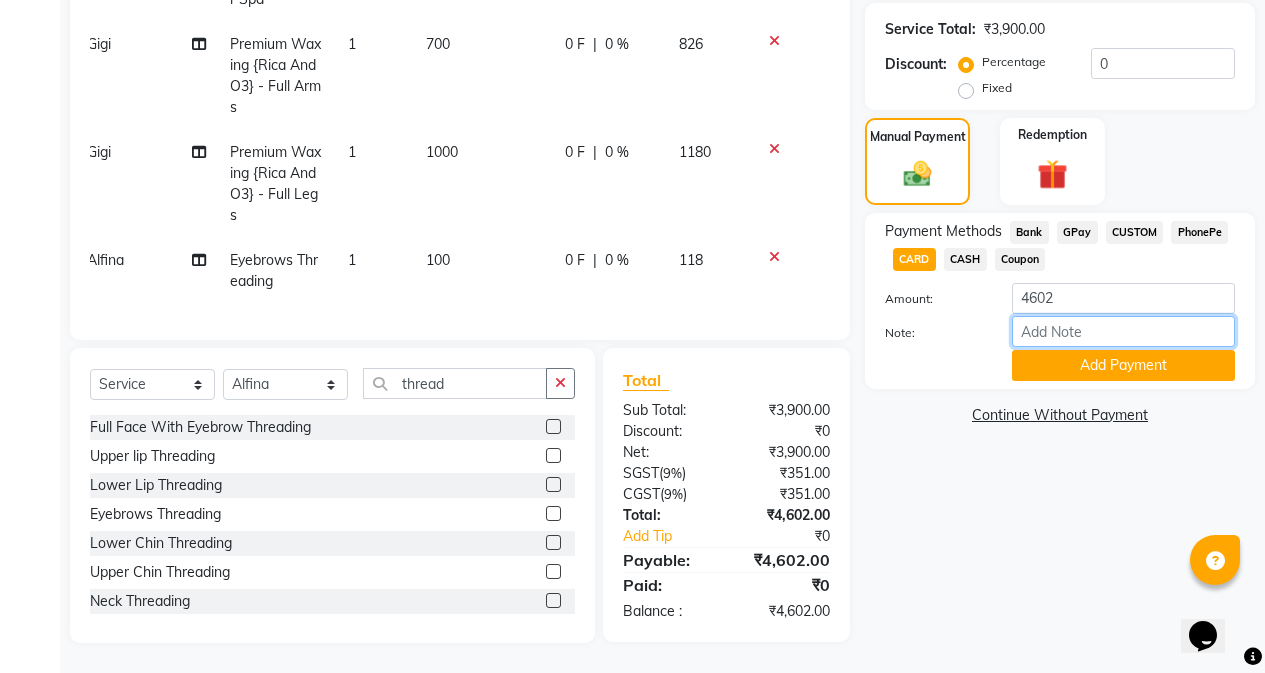 click on "Note:" at bounding box center [1123, 331] 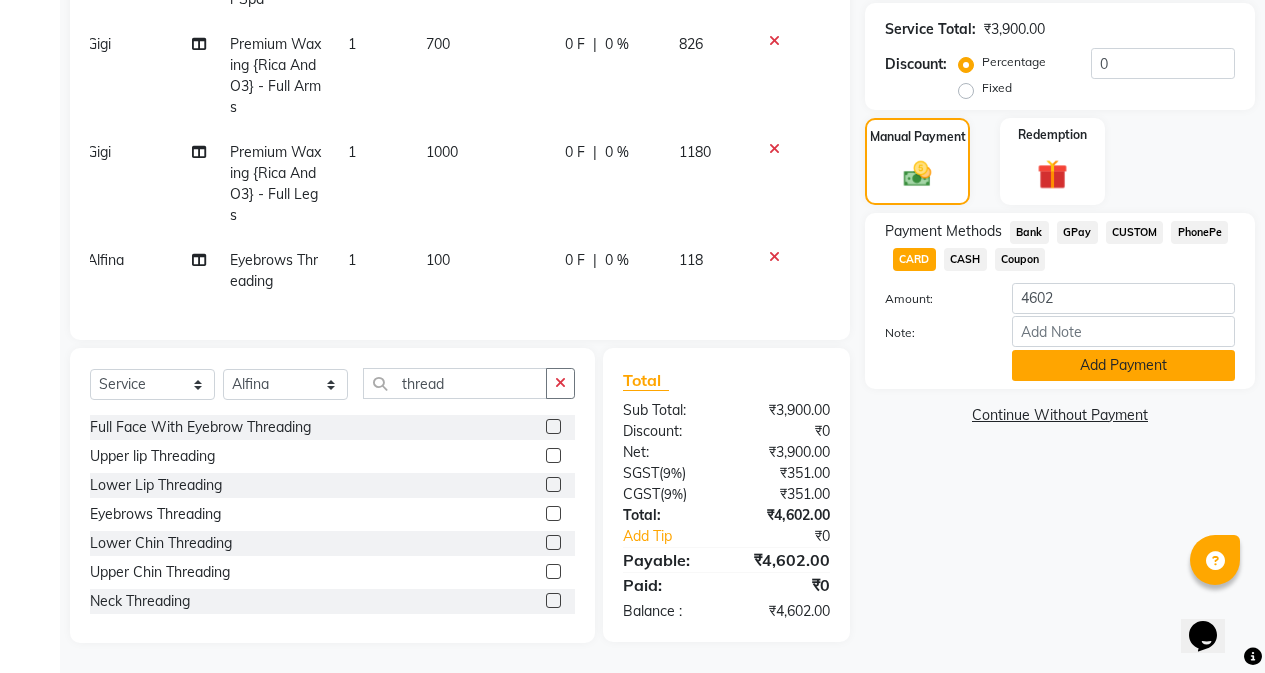 click on "Add Payment" 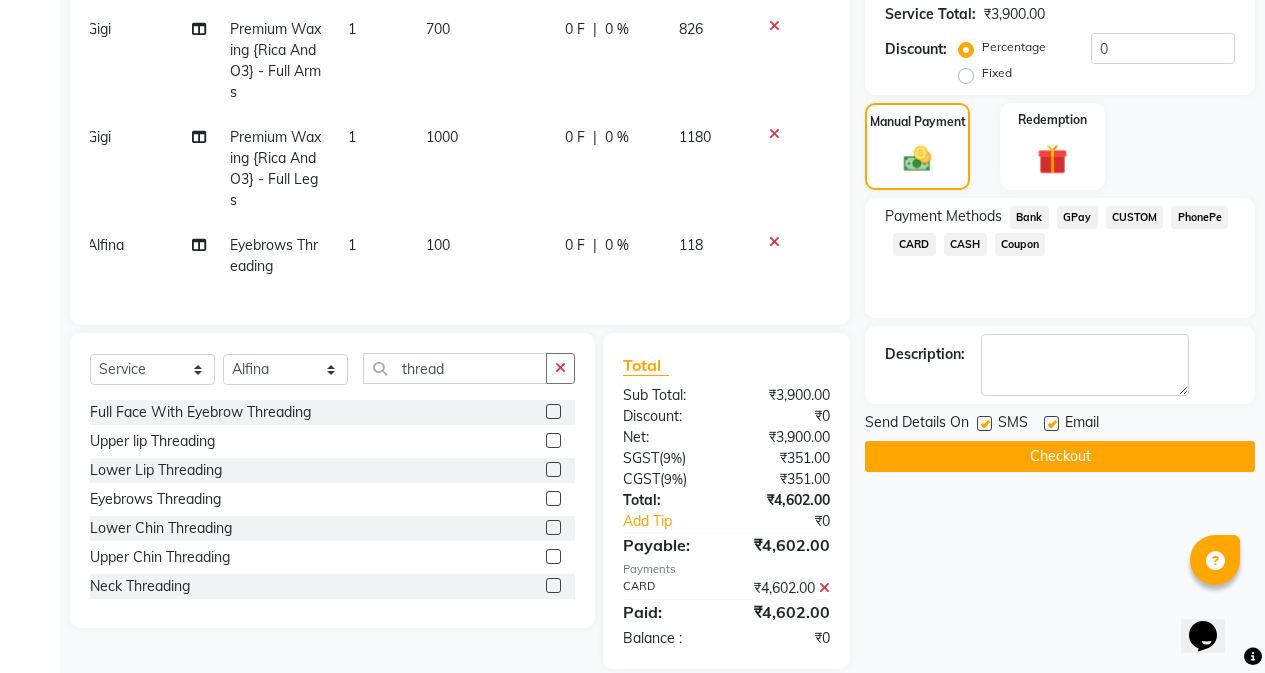 click on "Checkout" 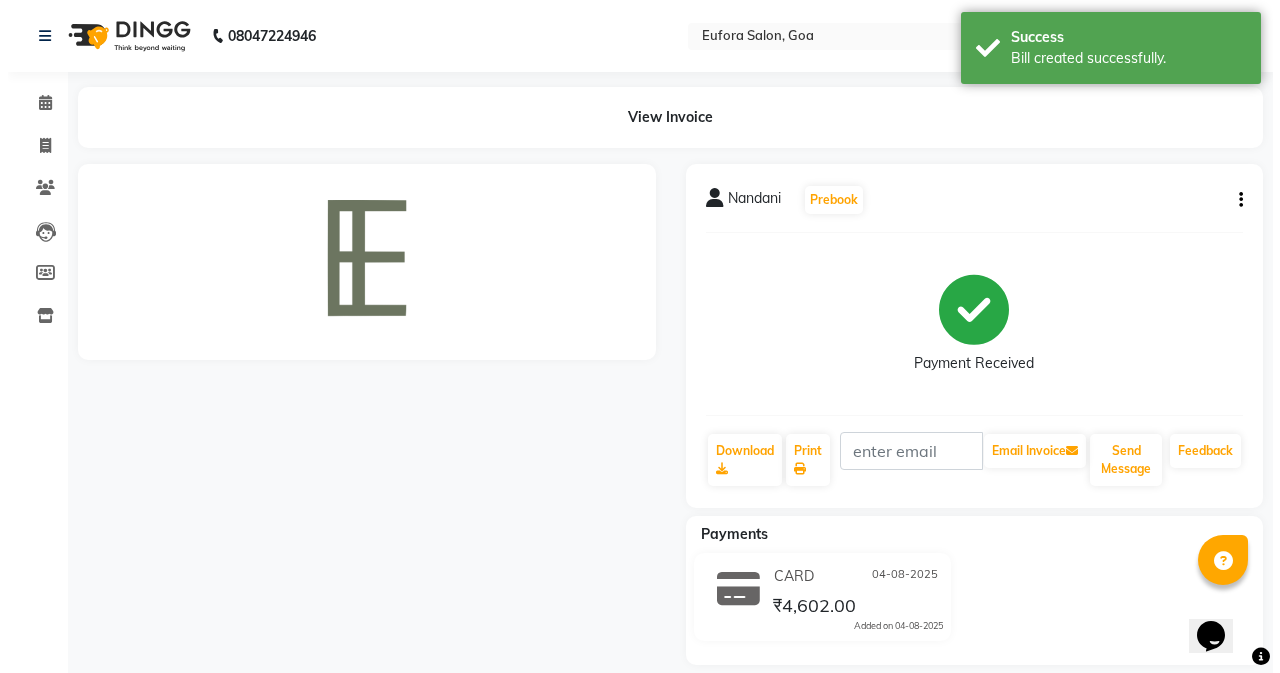 scroll, scrollTop: 0, scrollLeft: 0, axis: both 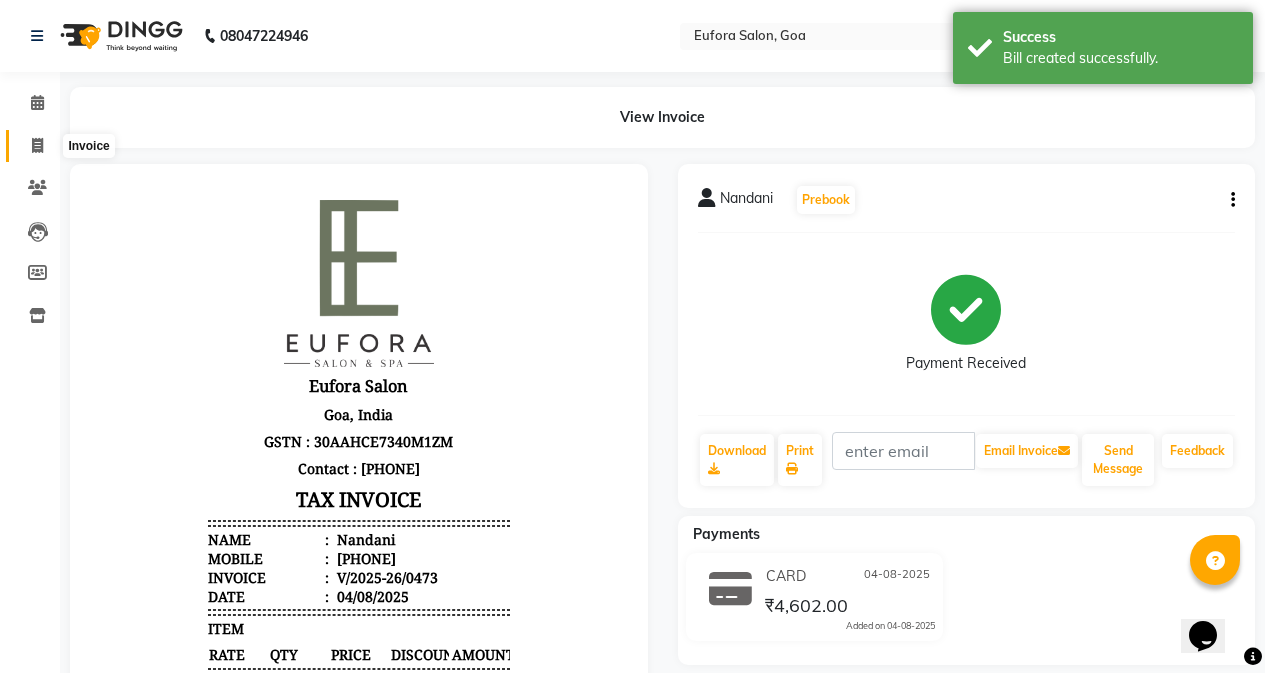 click 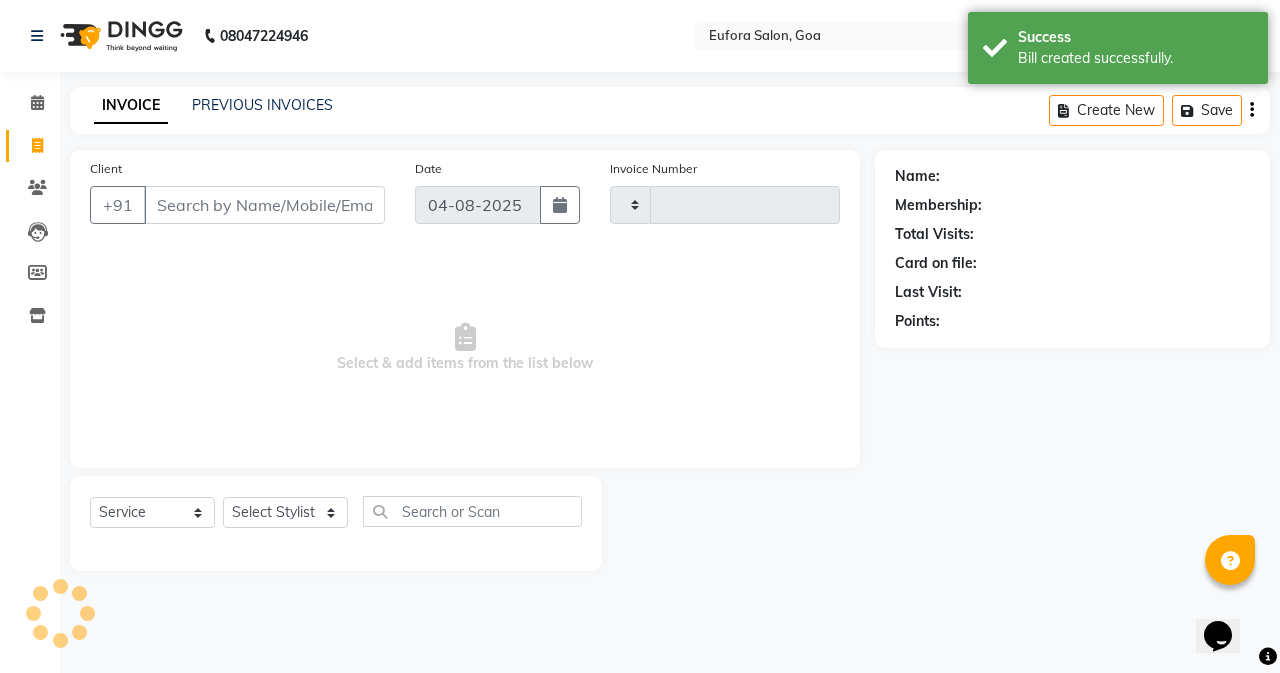 type on "[POSTAL_CODE]" 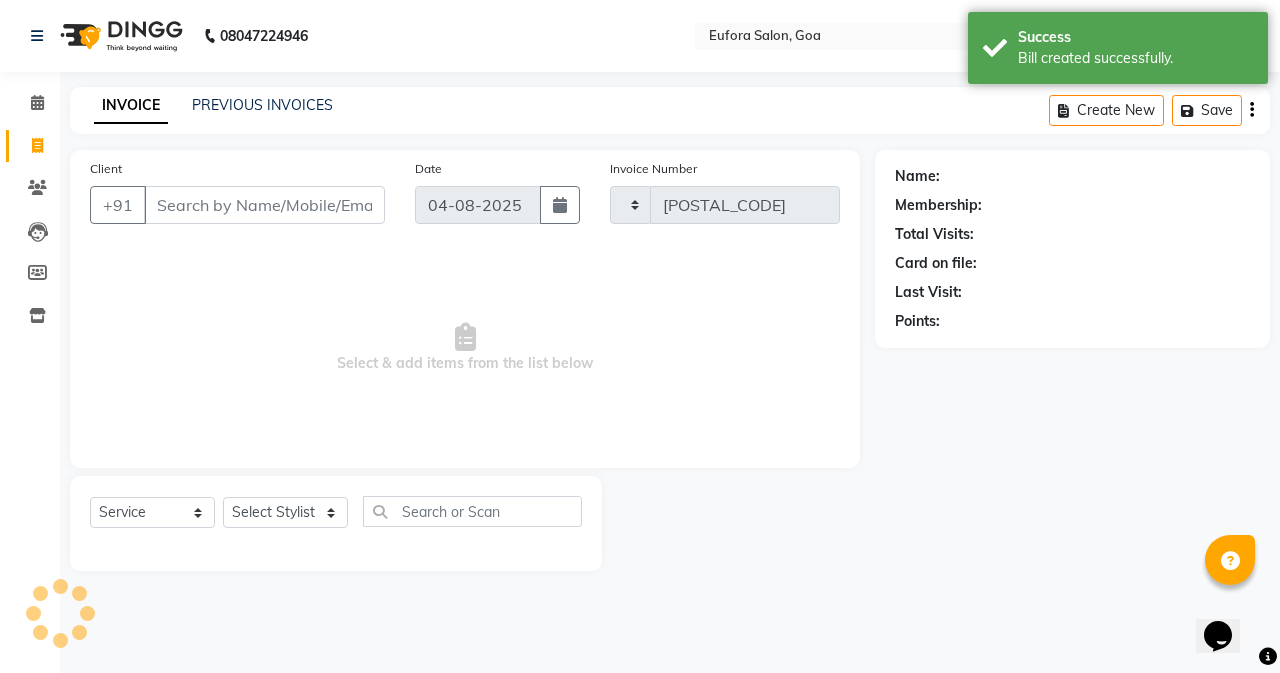 select on "6684" 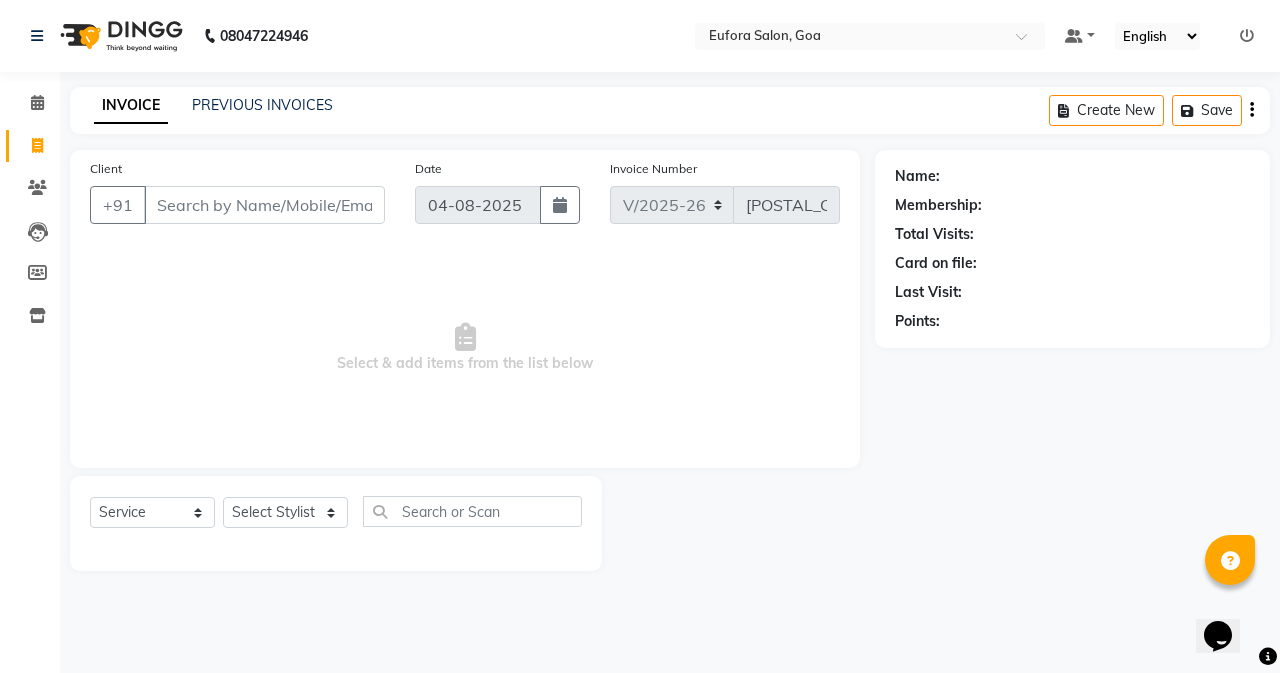 click at bounding box center (1247, 36) 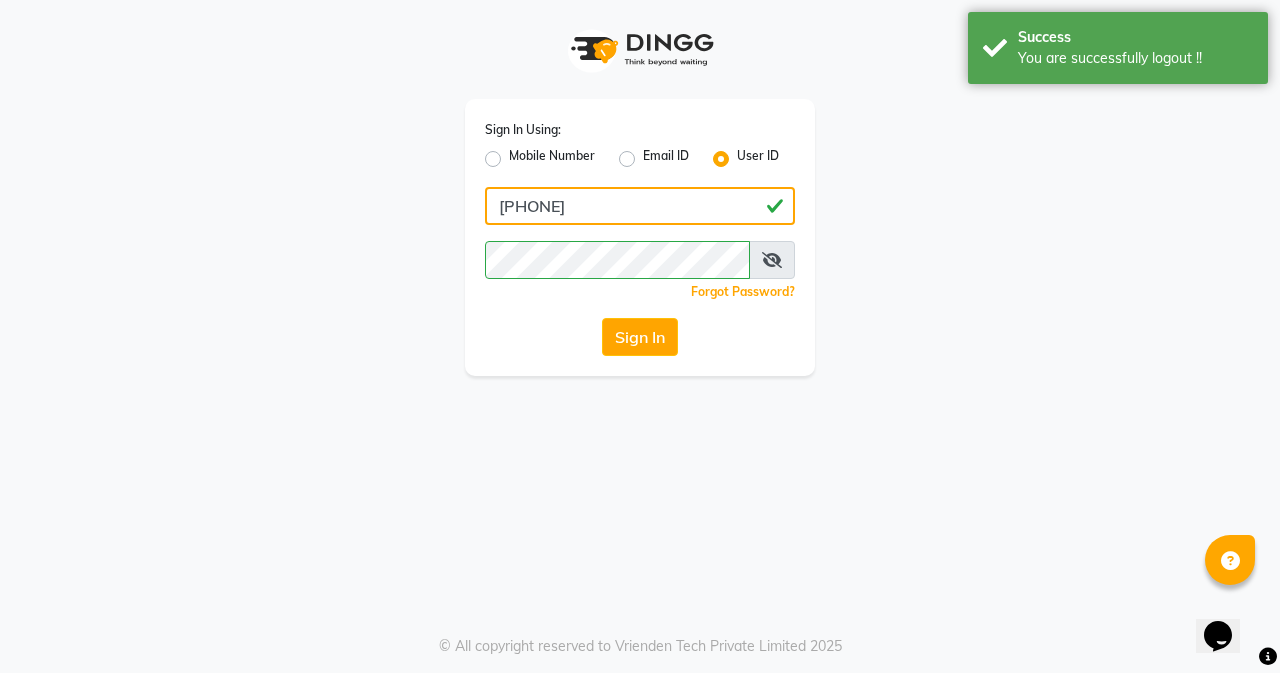 click on "[PHONE]" 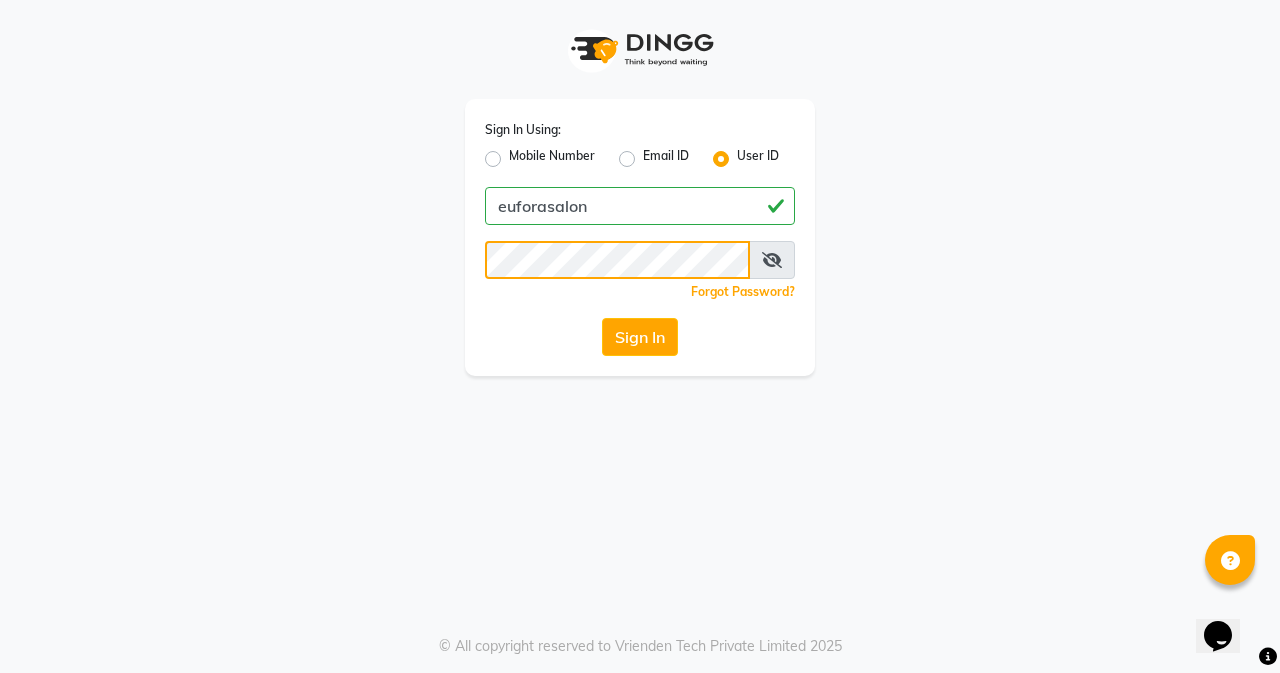 click on "Sign In Using: Mobile Number Email ID User ID euforasalon  Remember me Forgot Password?  Sign In" 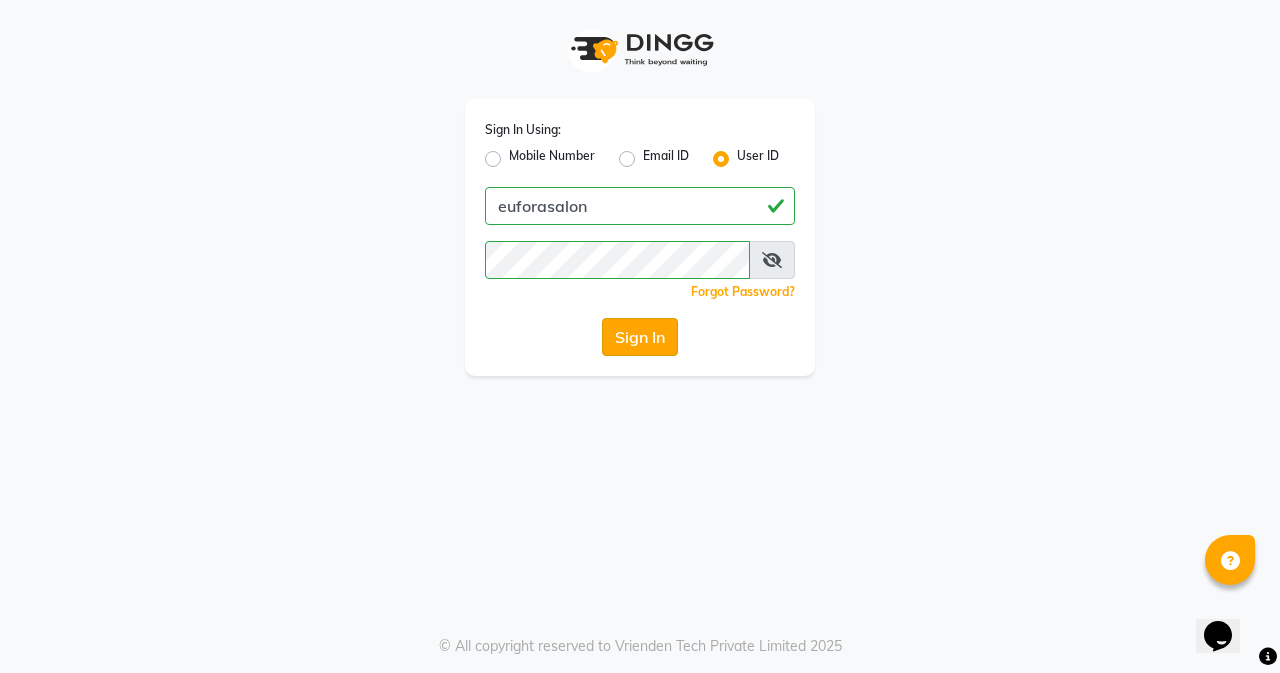 click on "Sign In" 